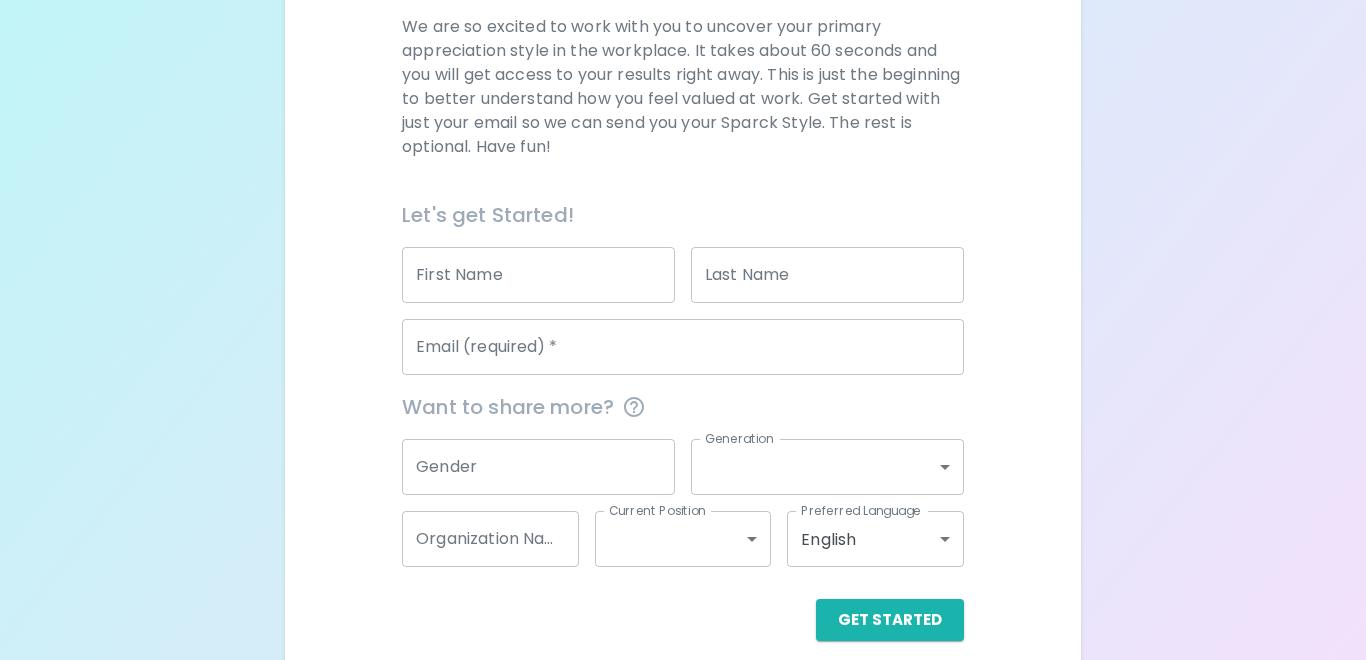 scroll, scrollTop: 317, scrollLeft: 0, axis: vertical 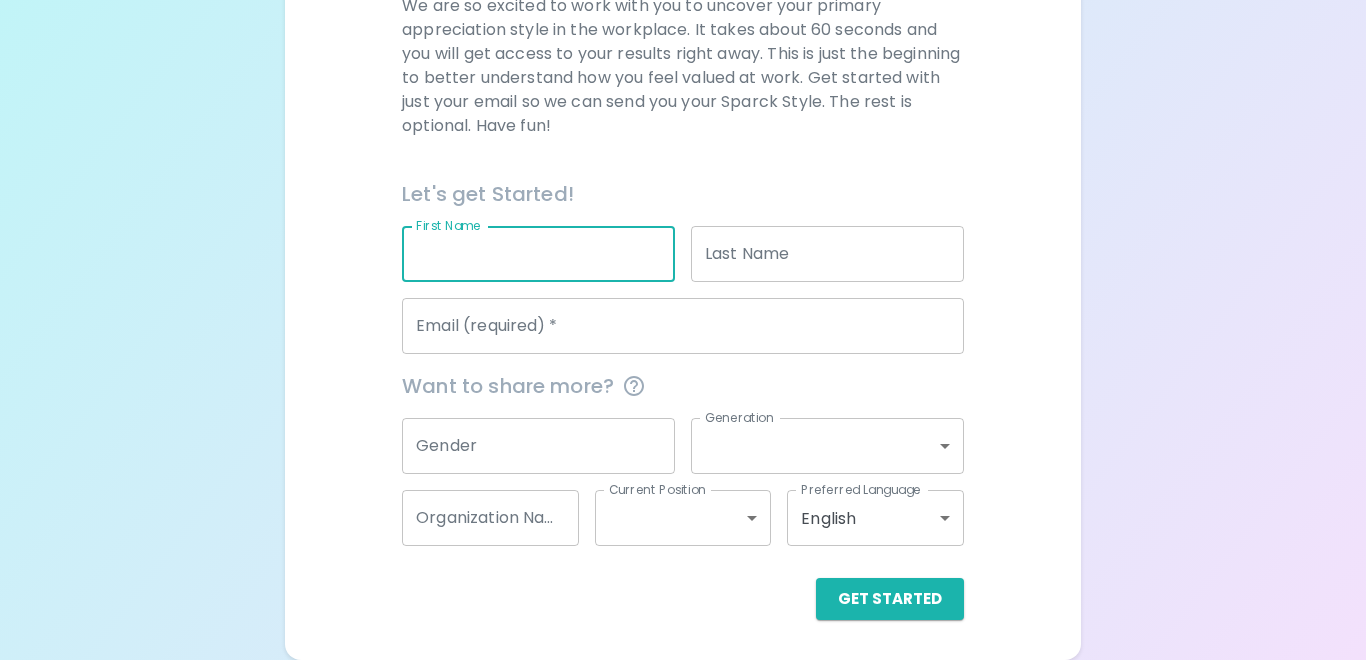 click on "First Name" at bounding box center [538, 254] 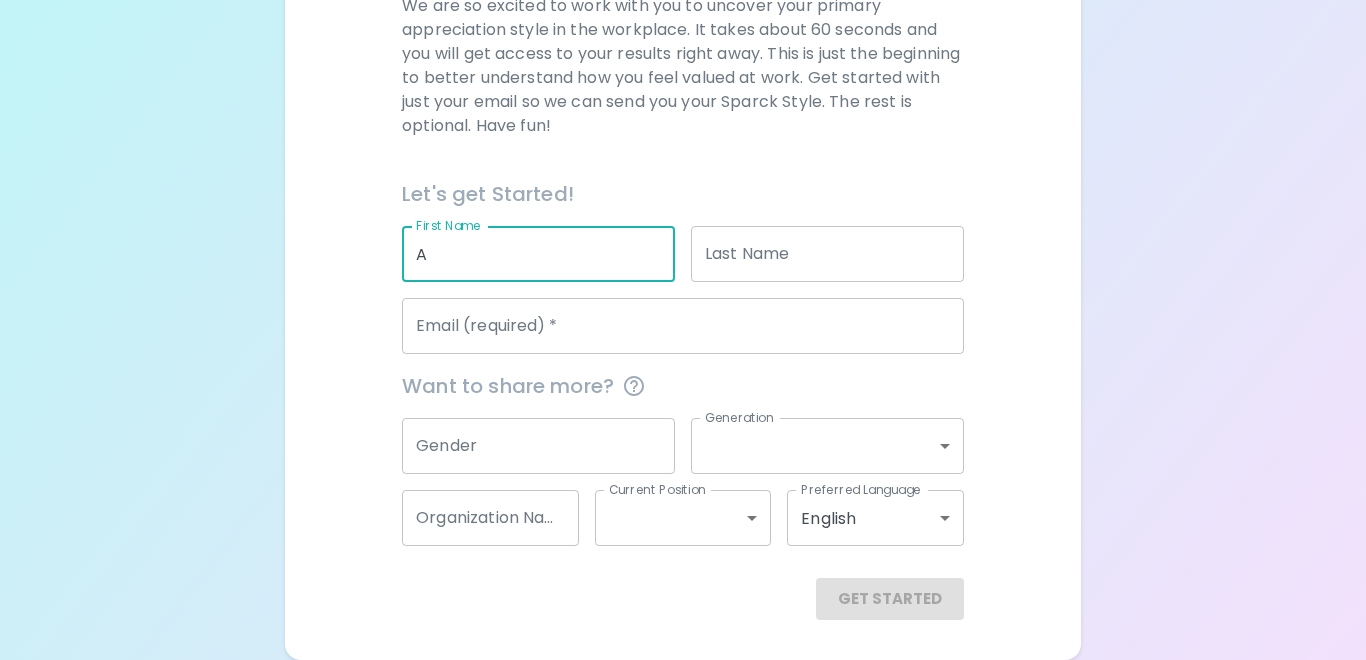 type on "[PERSON_NAME]" 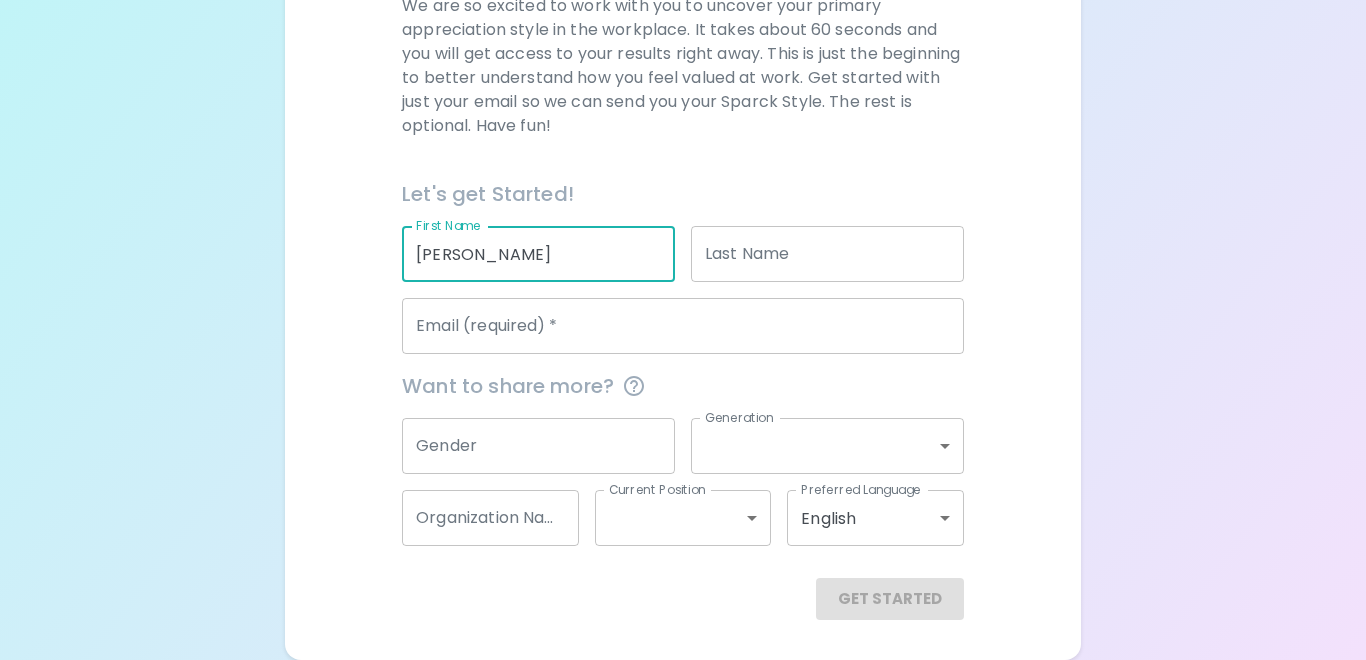type on "[PERSON_NAME]" 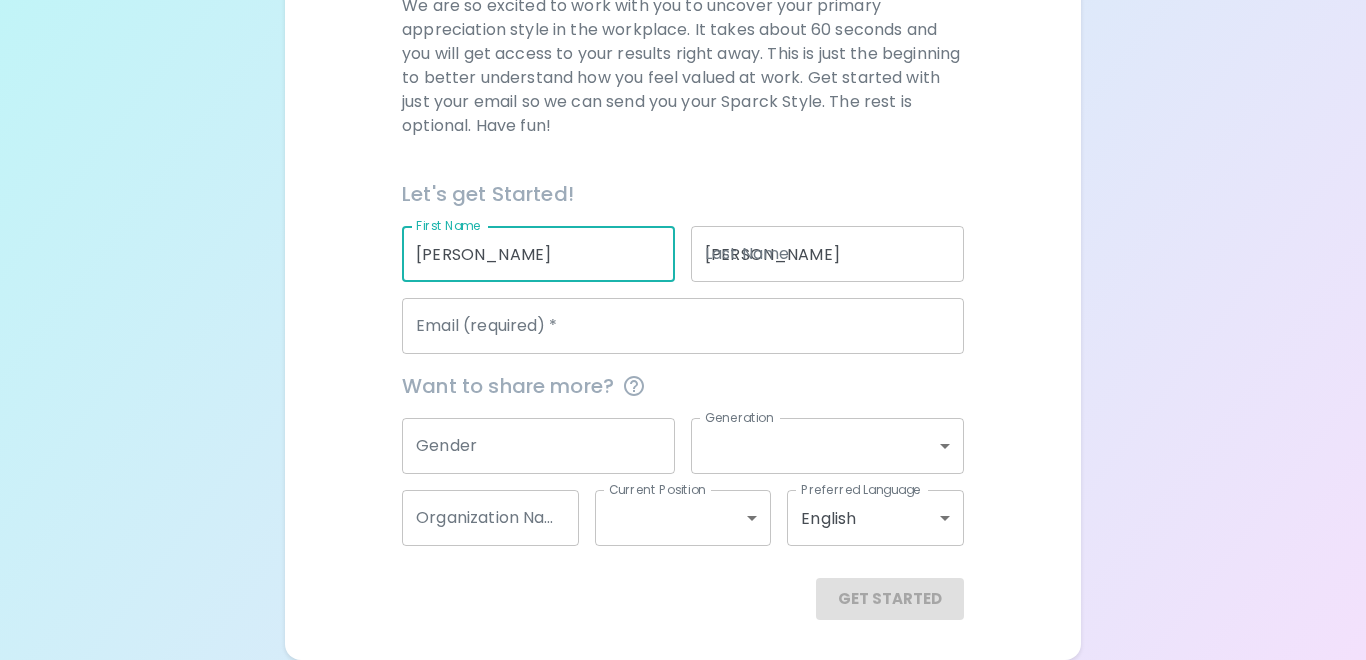 type on "[PERSON_NAME][EMAIL_ADDRESS][PERSON_NAME][DOMAIN_NAME]" 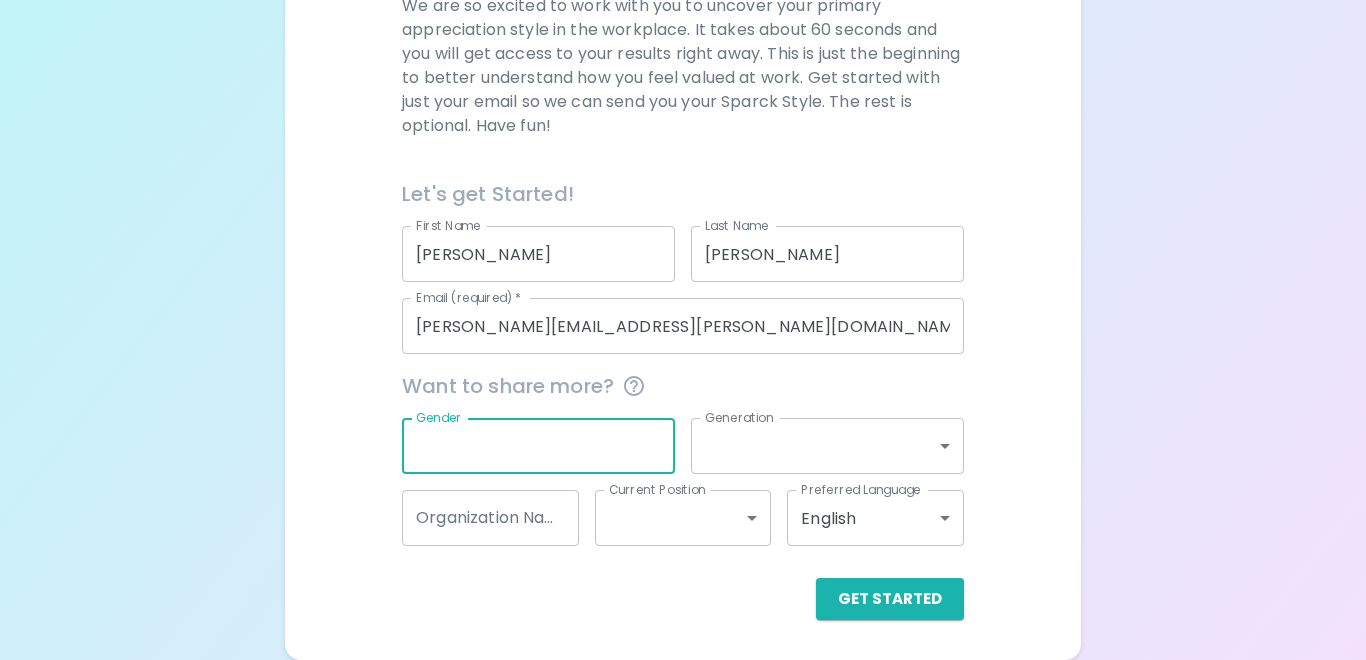 click on "Gender" at bounding box center [538, 446] 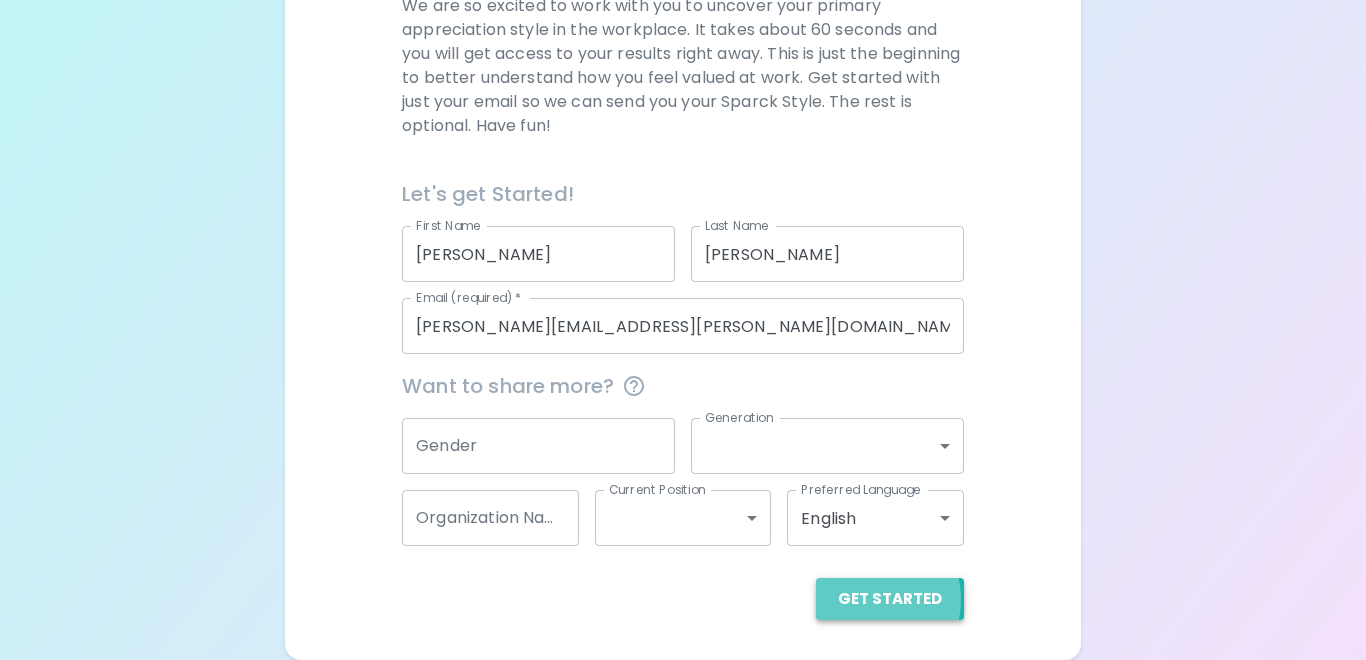 click on "Get Started" at bounding box center [890, 599] 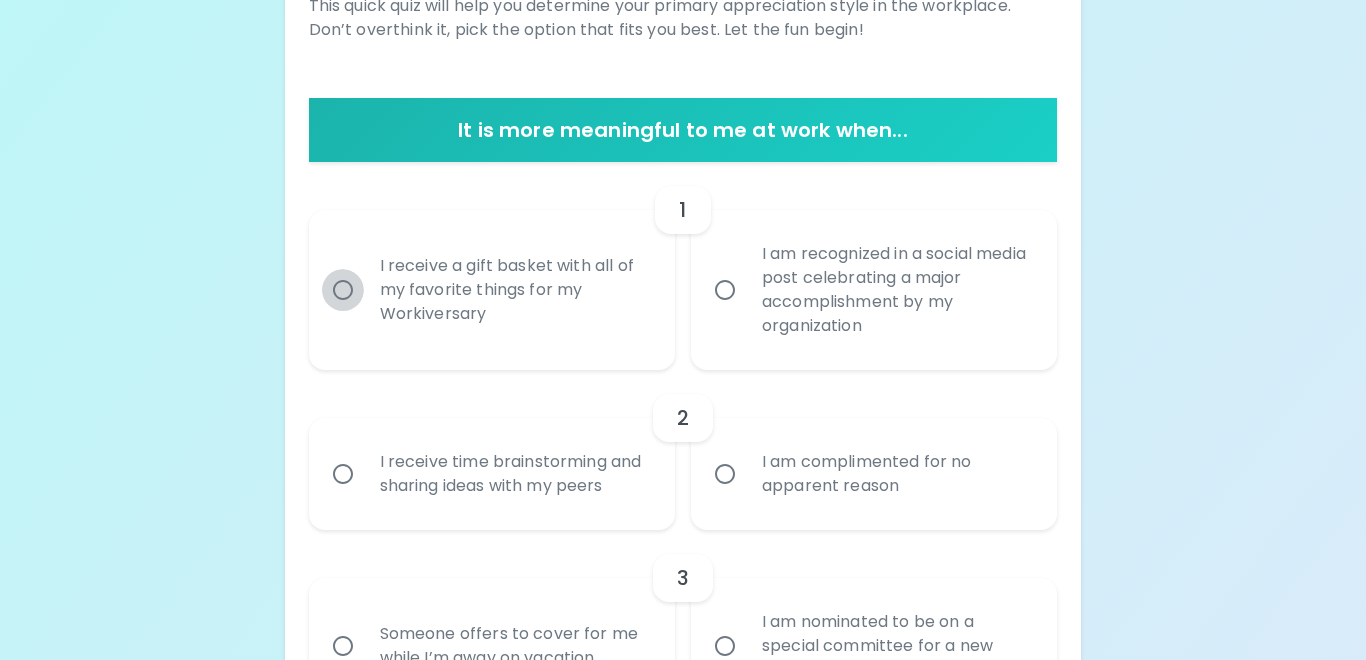 click on "I receive a gift basket with all of my favorite things for my Workiversary" at bounding box center [343, 290] 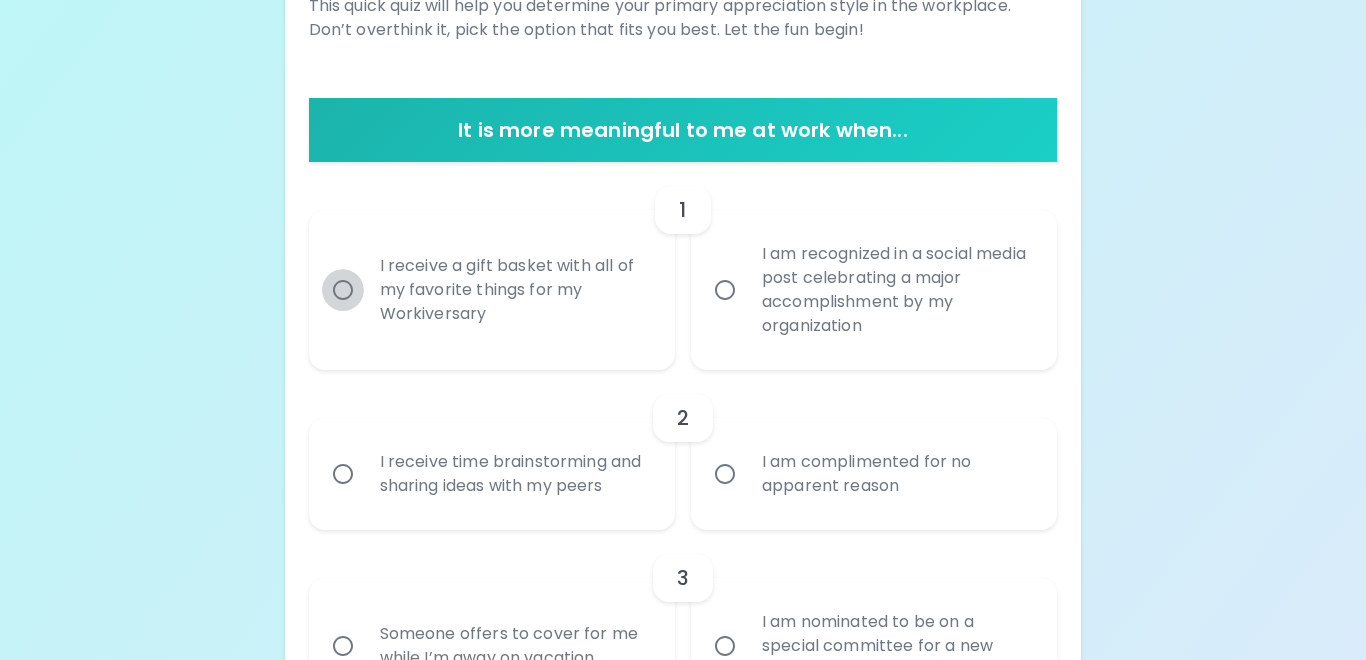 radio on "true" 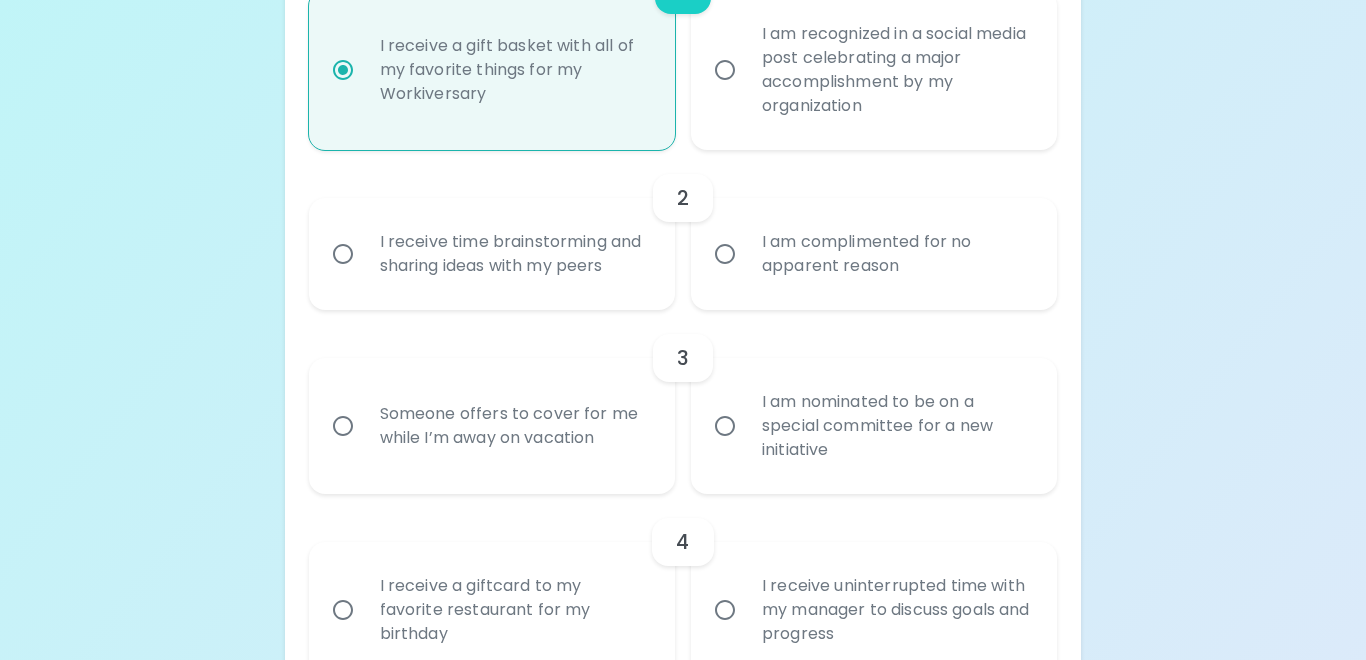 scroll, scrollTop: 536, scrollLeft: 0, axis: vertical 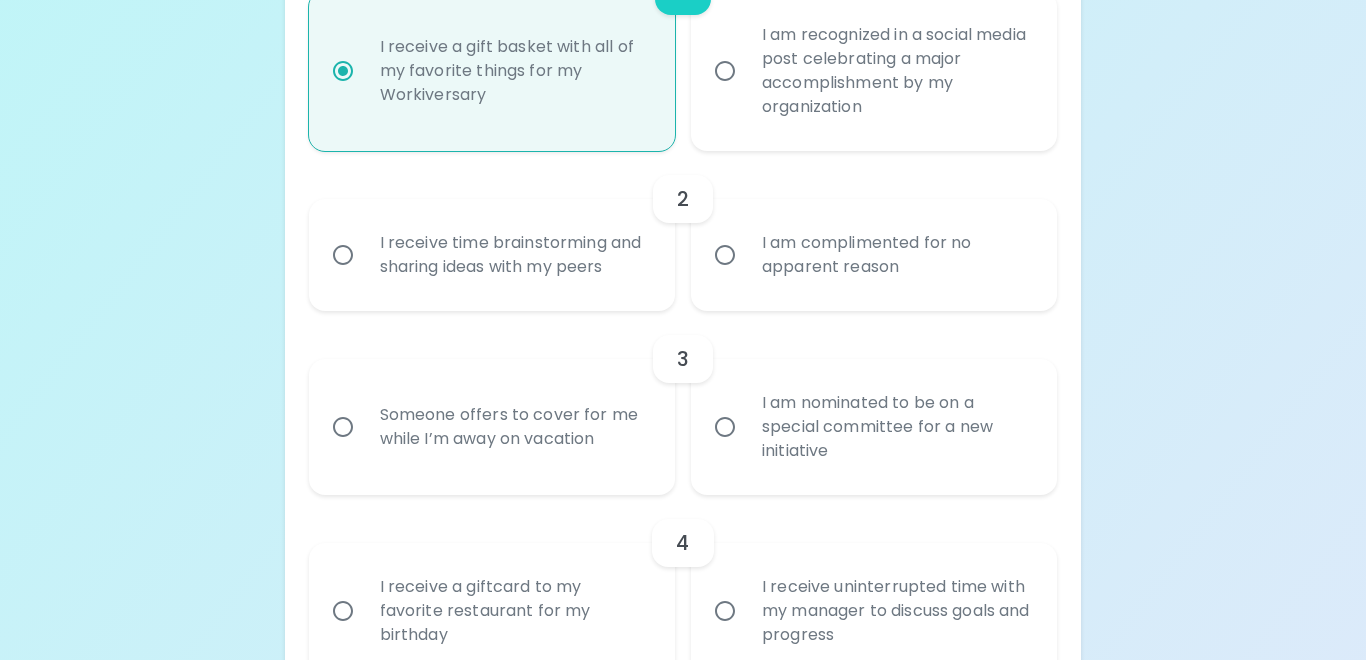 click on "I am complimented for no apparent reason" at bounding box center (725, 255) 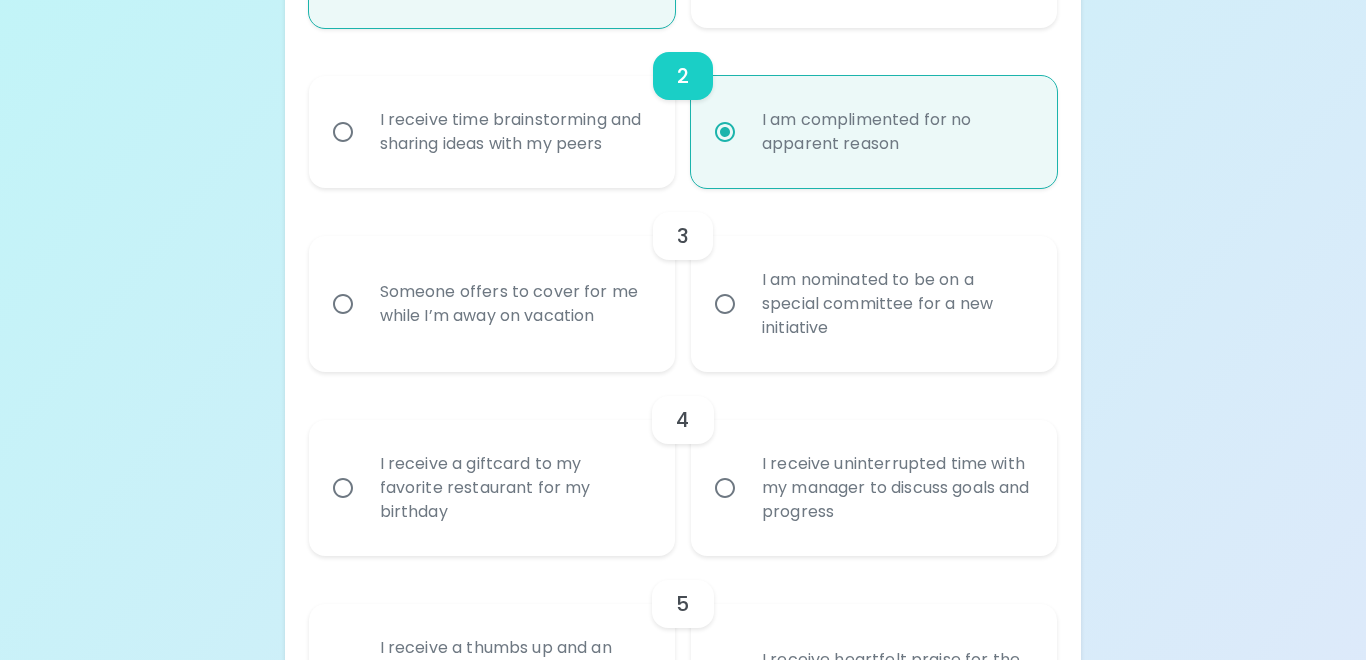 scroll, scrollTop: 696, scrollLeft: 0, axis: vertical 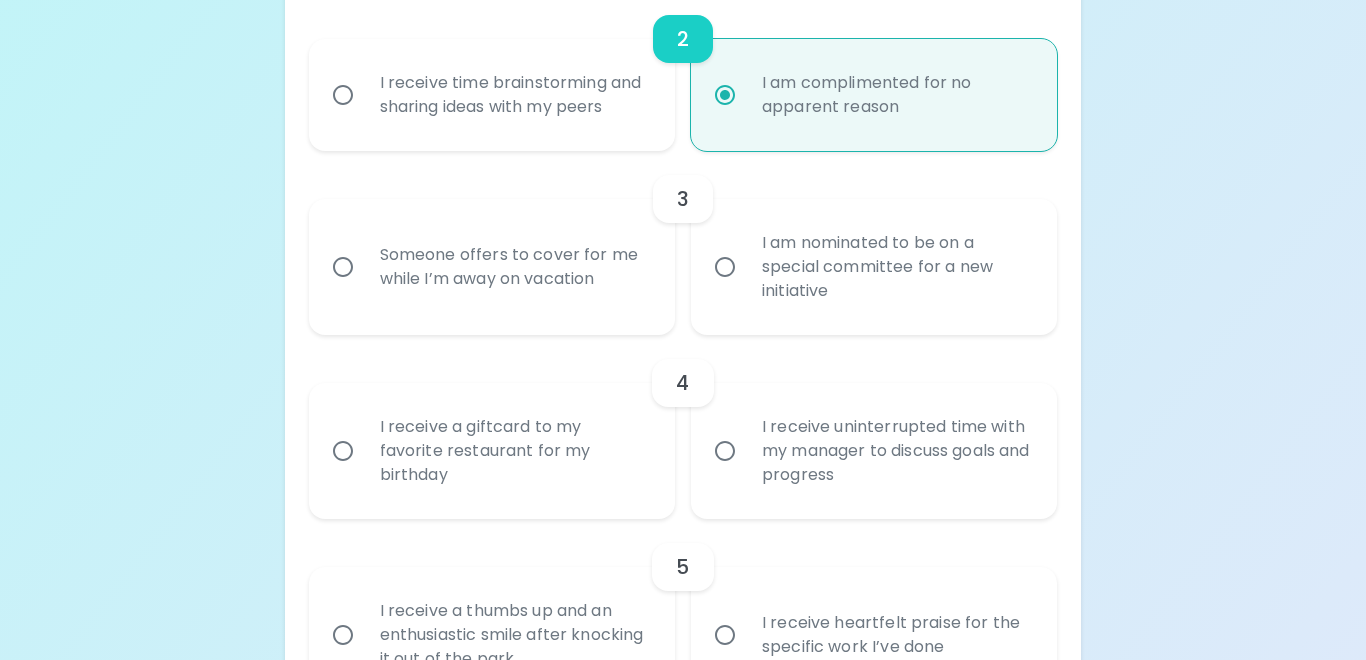 radio on "true" 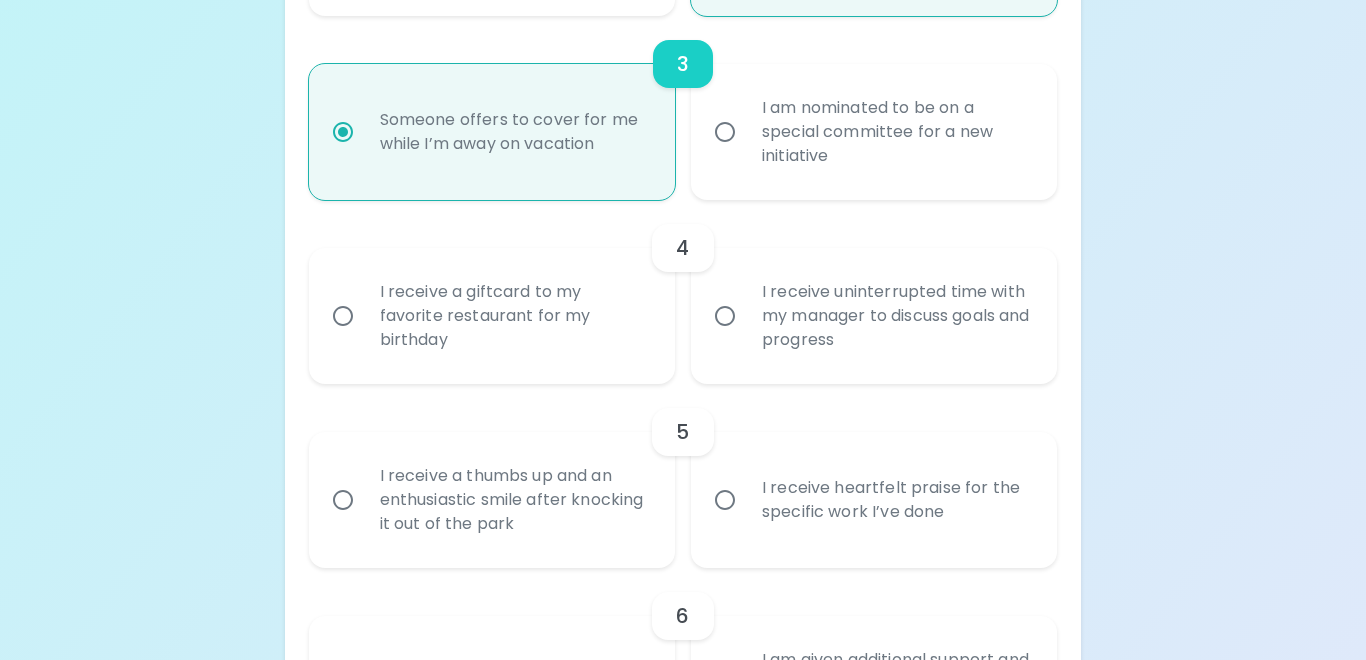 scroll, scrollTop: 856, scrollLeft: 0, axis: vertical 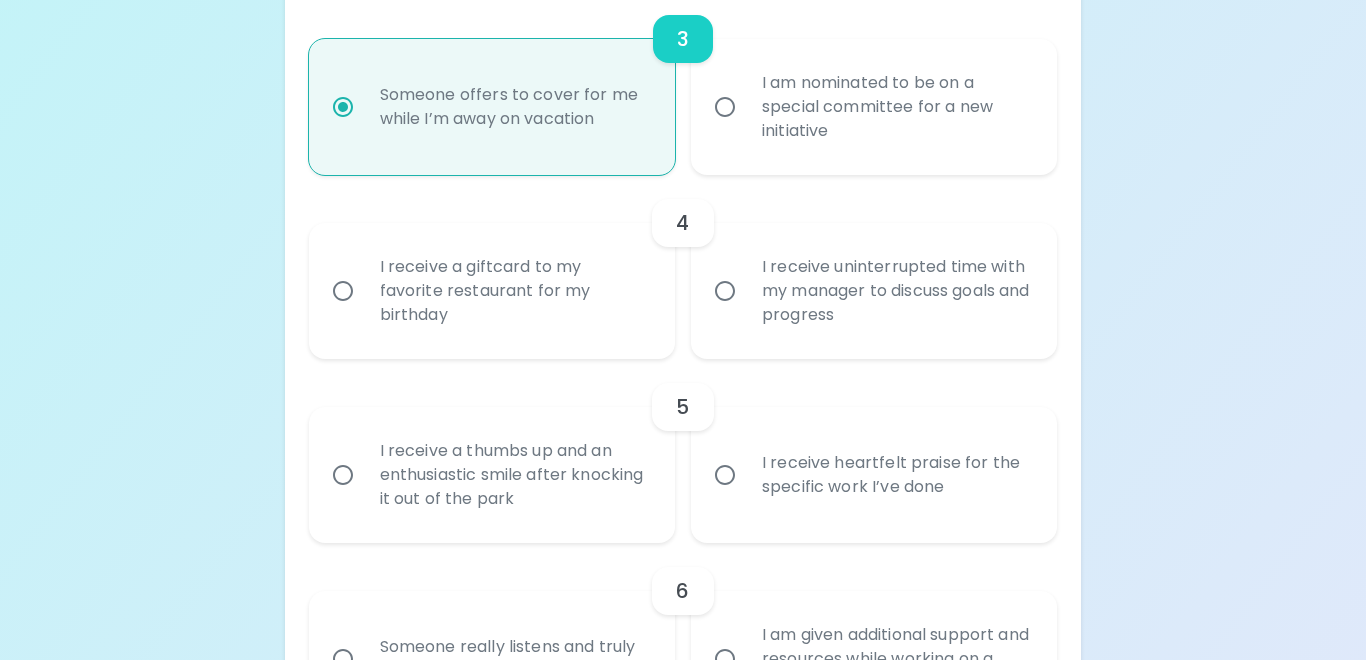 radio on "true" 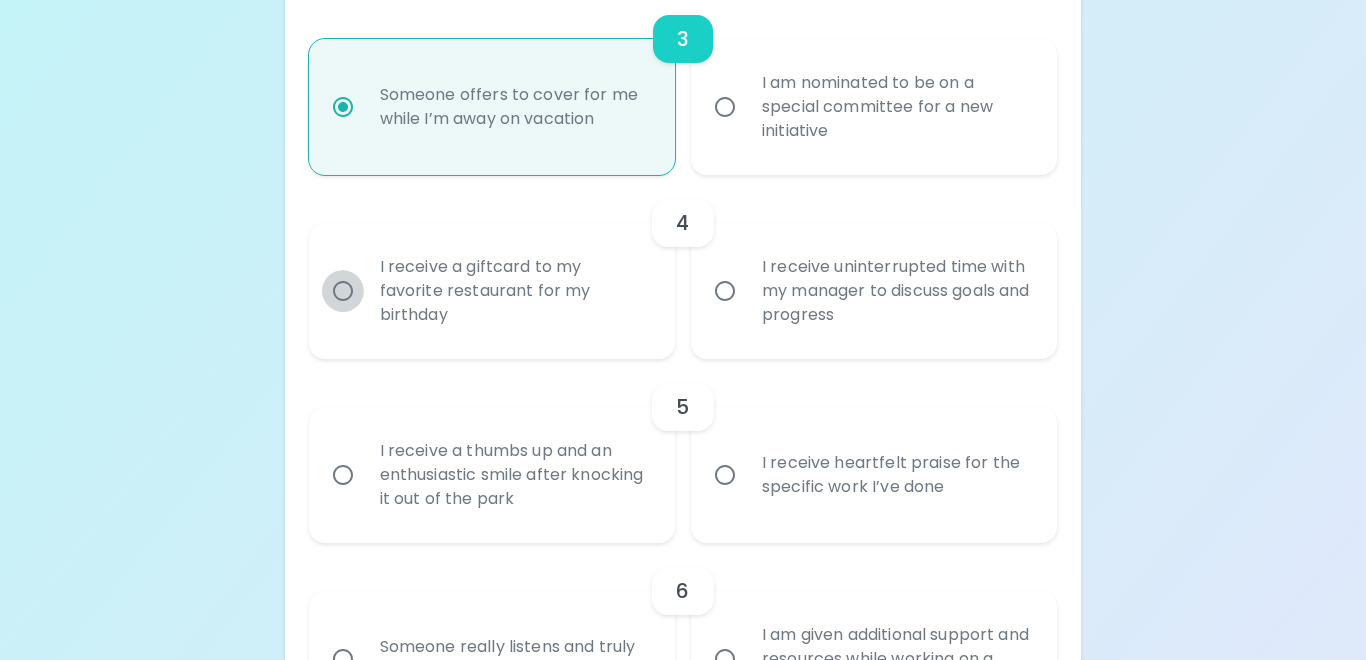click on "I receive a giftcard to my favorite restaurant for my birthday" at bounding box center [343, 291] 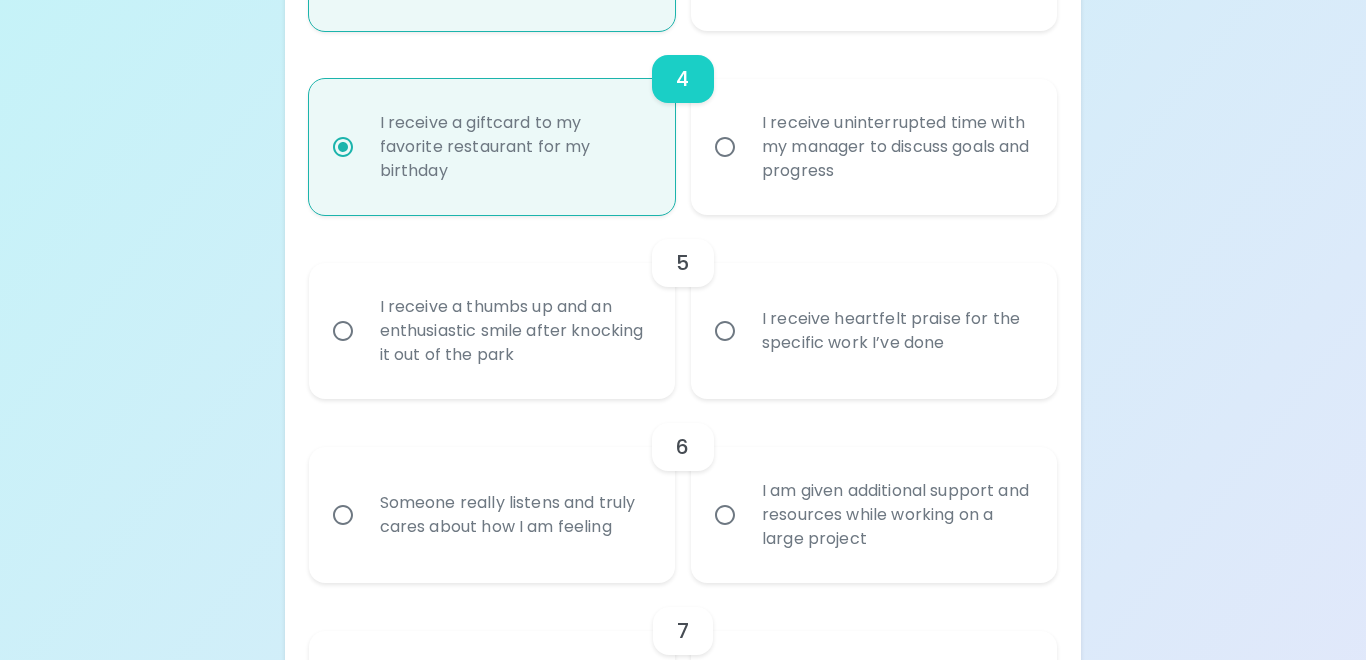 scroll, scrollTop: 1016, scrollLeft: 0, axis: vertical 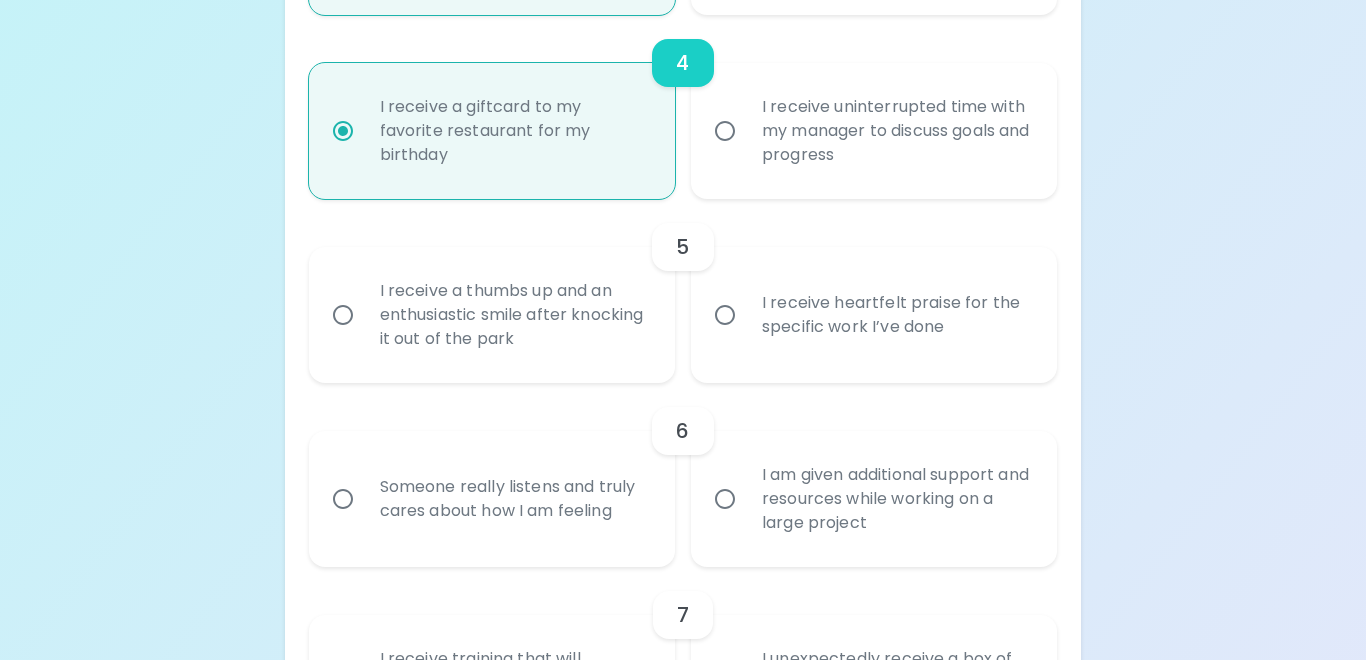 radio on "true" 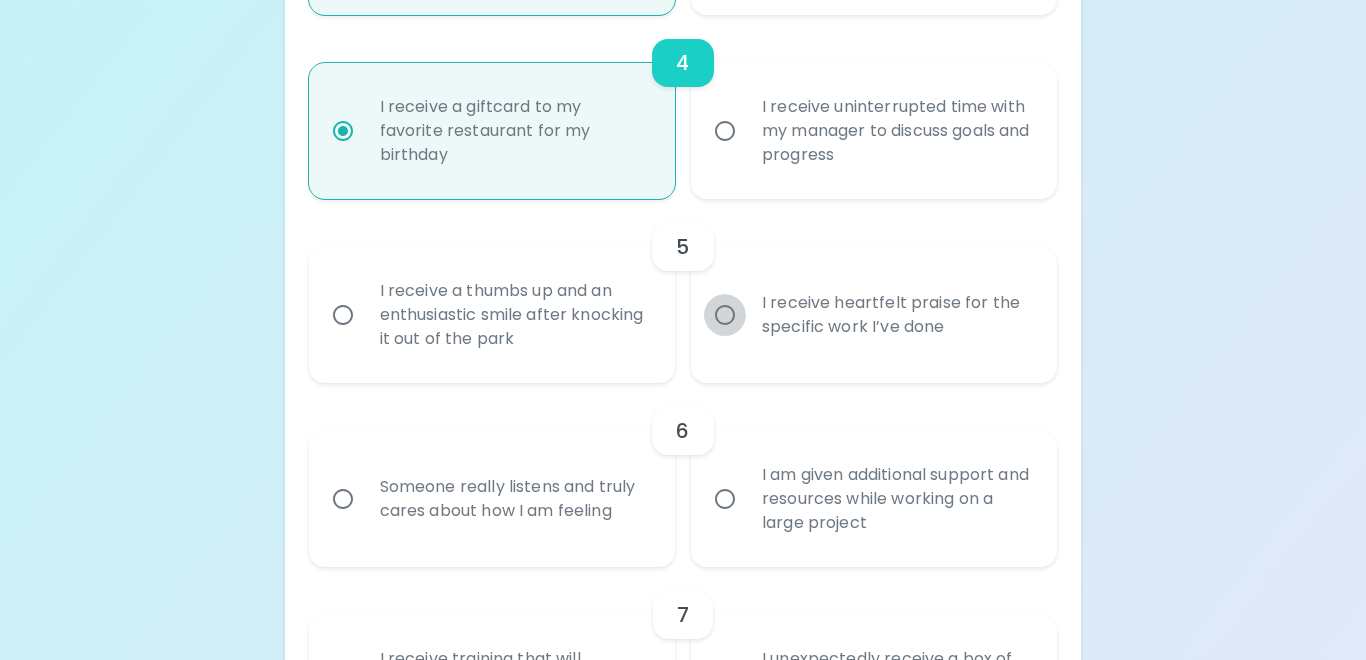 click on "I receive heartfelt praise for the specific work I’ve done" at bounding box center [725, 315] 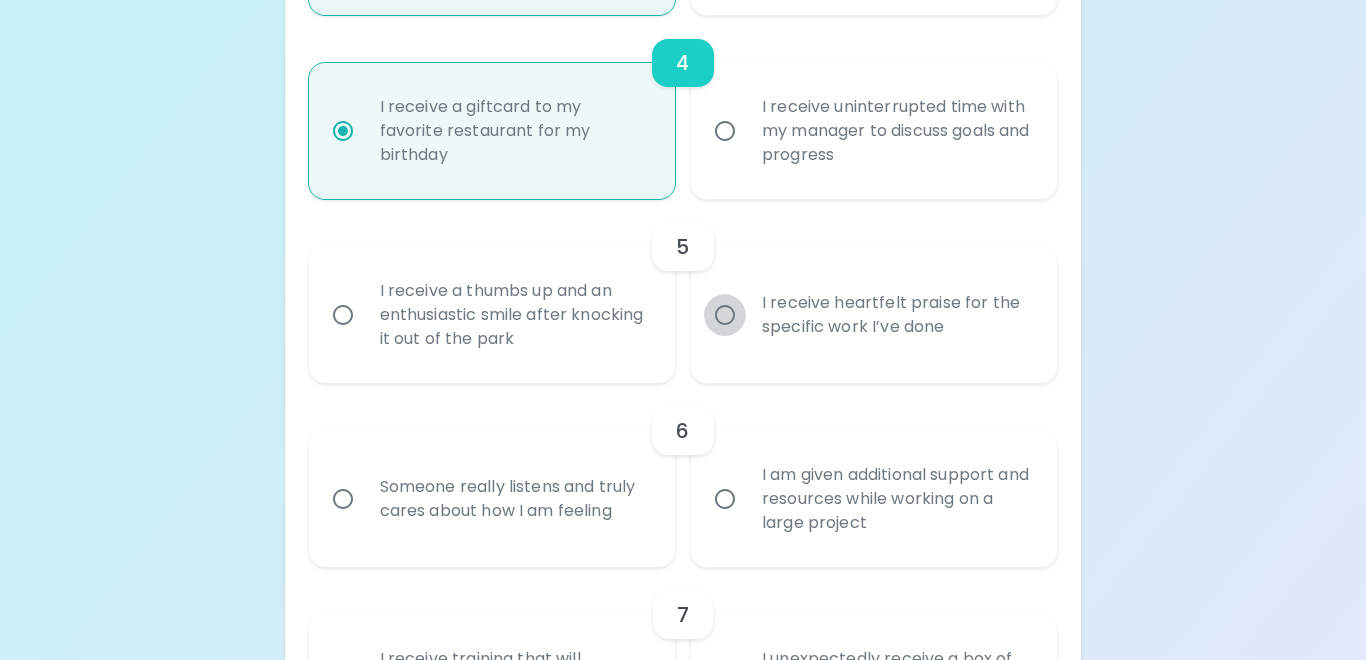 radio on "false" 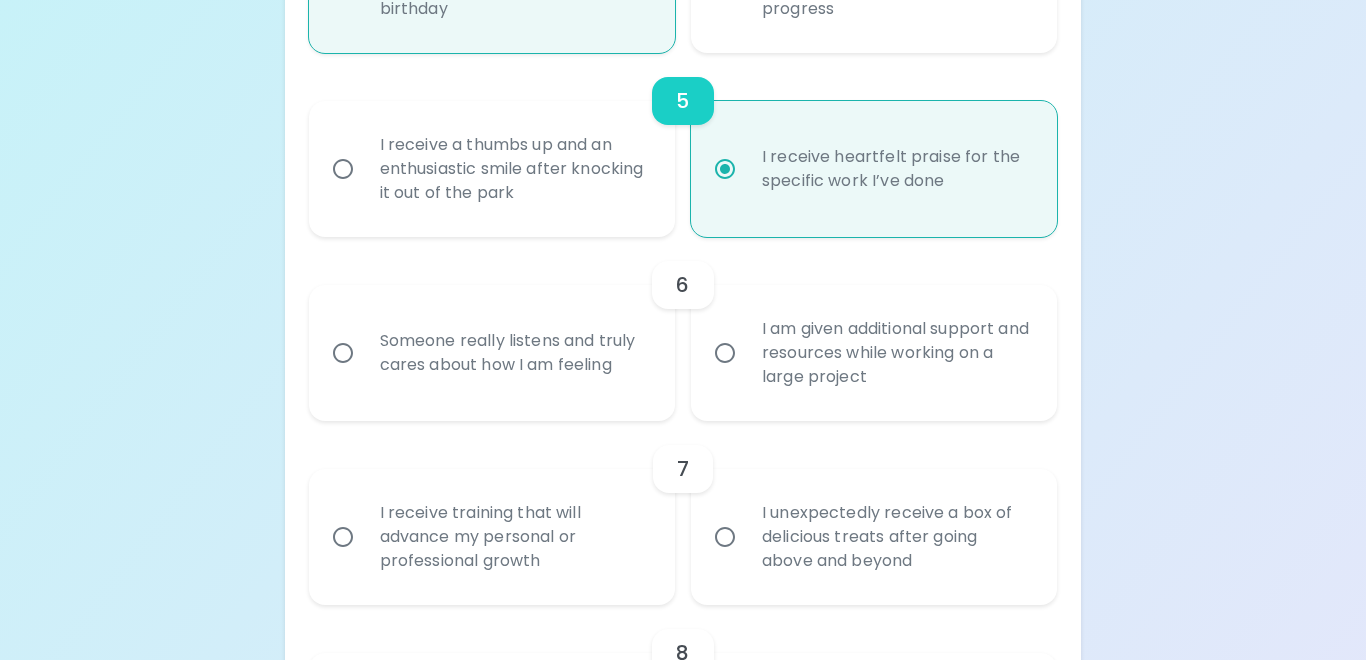 scroll, scrollTop: 1176, scrollLeft: 0, axis: vertical 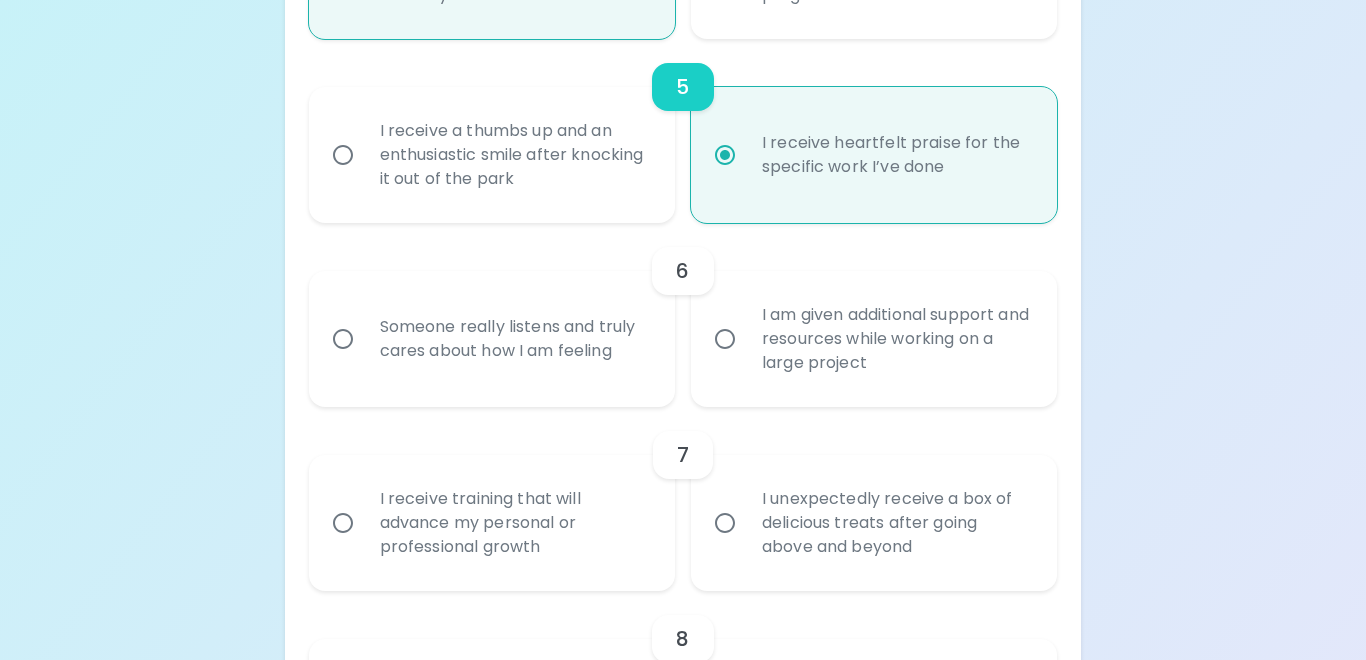 radio on "true" 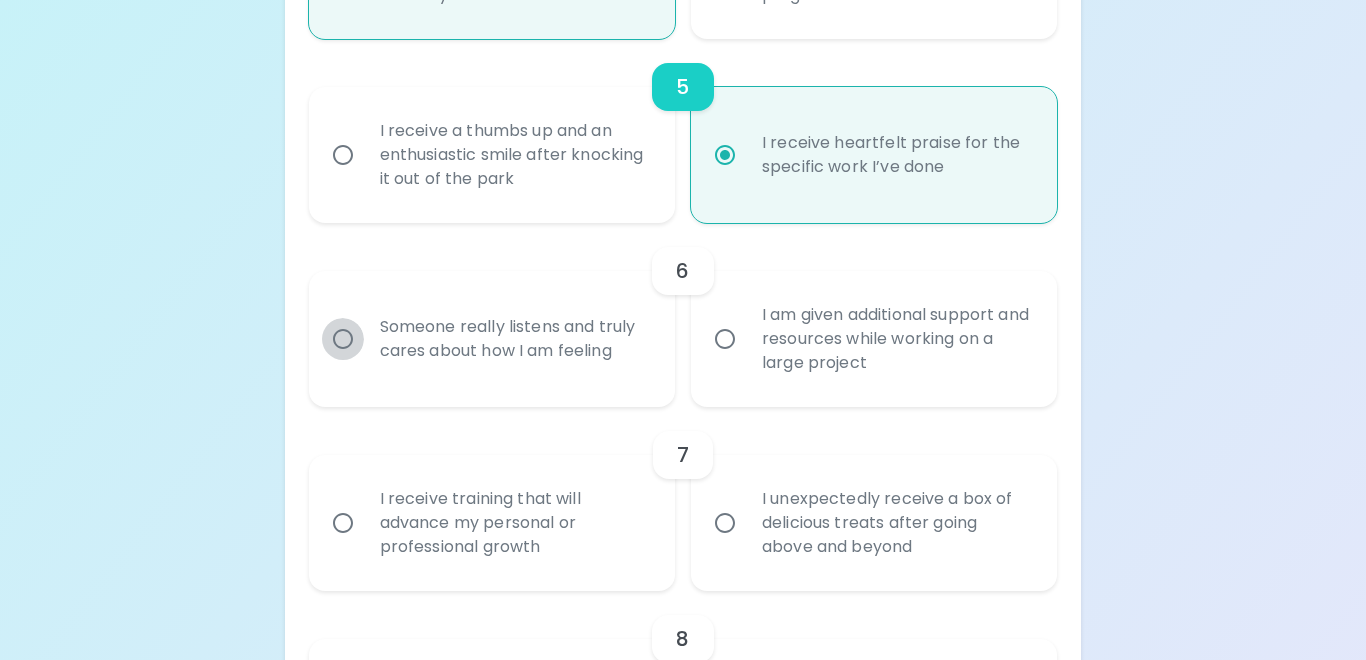 click on "Someone really listens and truly cares about how I am feeling" at bounding box center (343, 339) 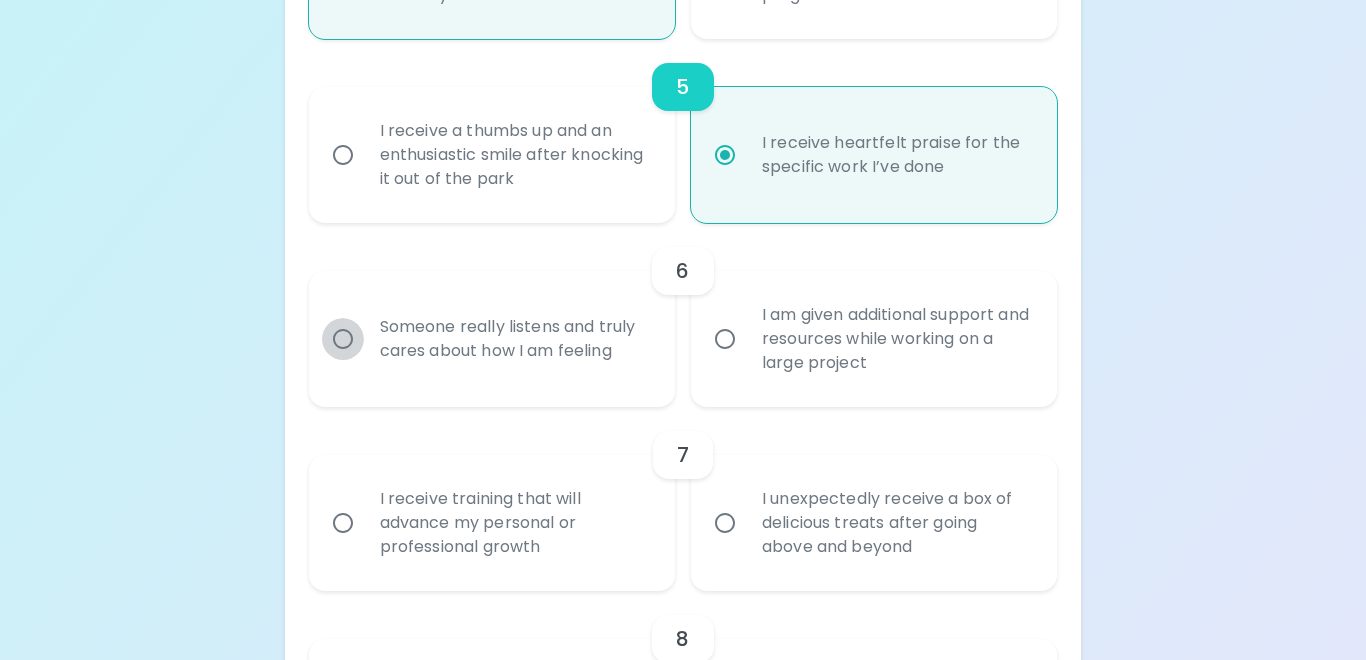 radio on "false" 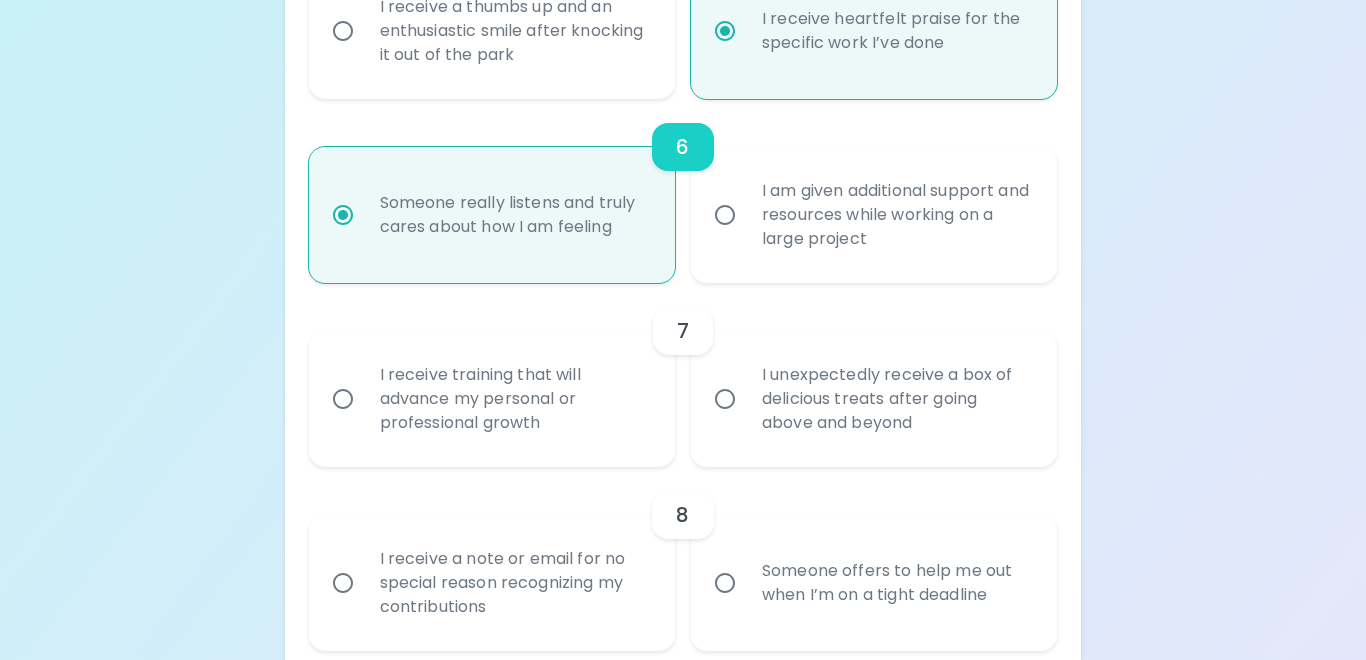 scroll, scrollTop: 1336, scrollLeft: 0, axis: vertical 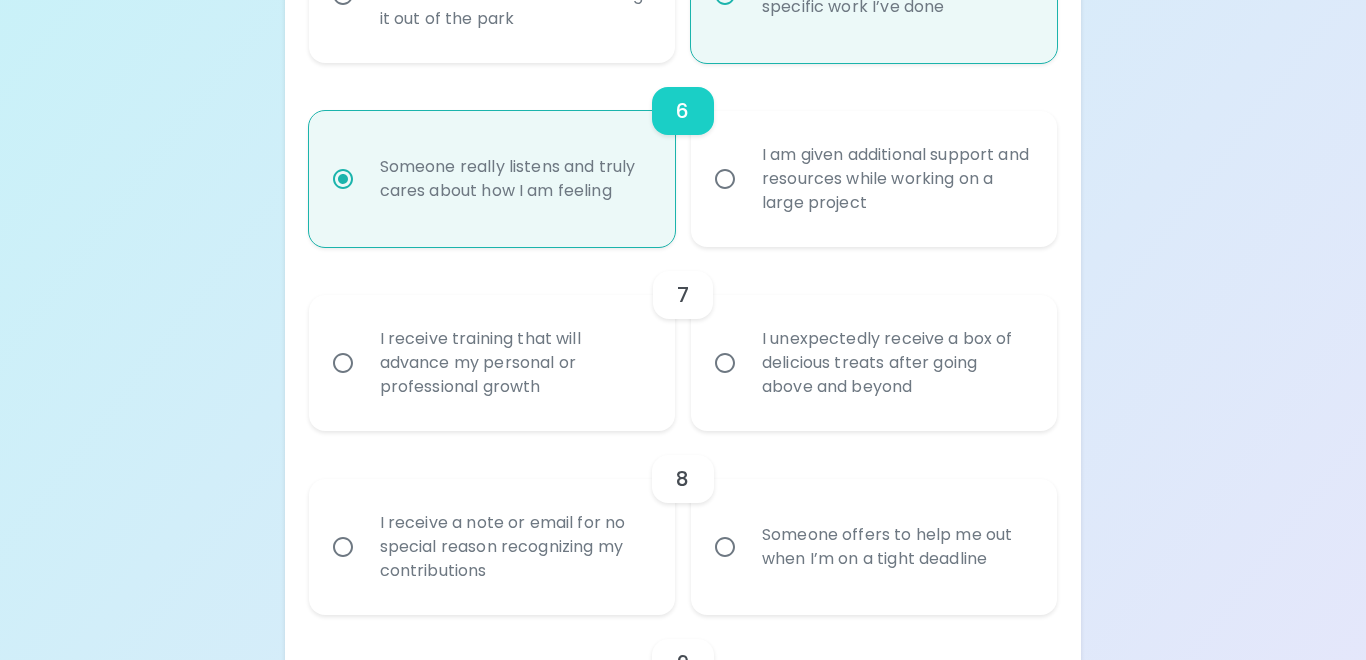 radio on "true" 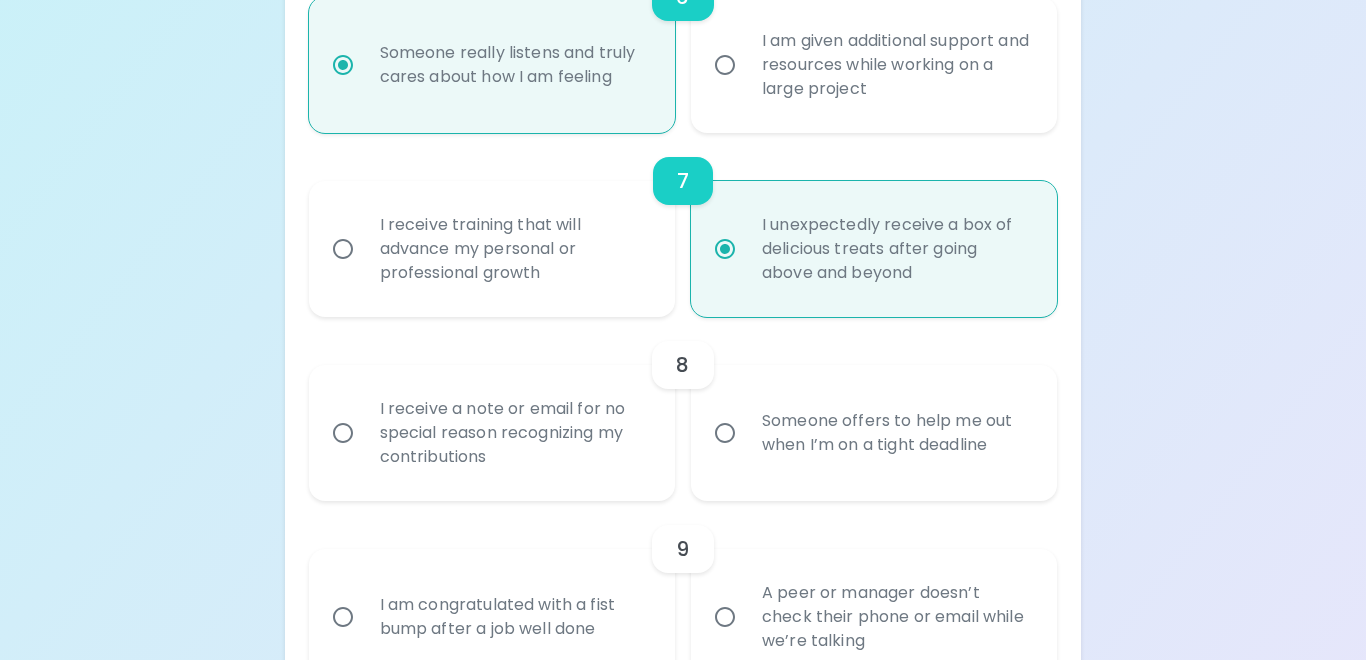 scroll, scrollTop: 1496, scrollLeft: 0, axis: vertical 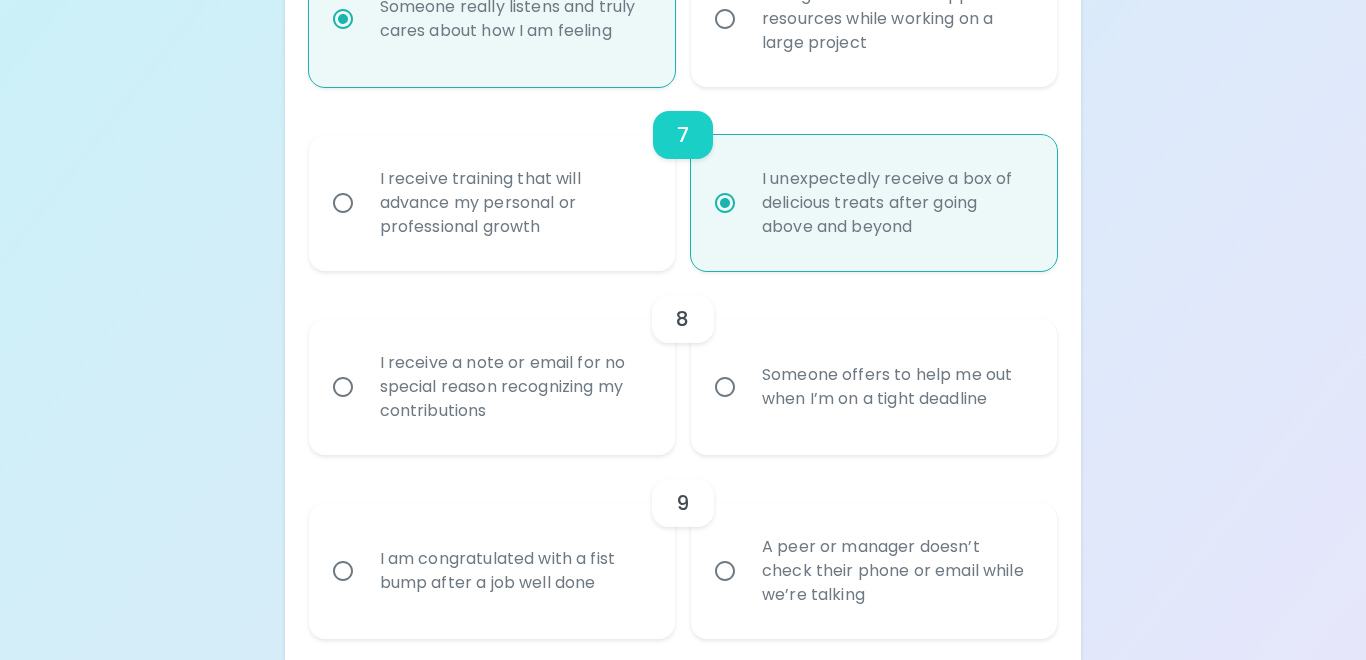 radio on "true" 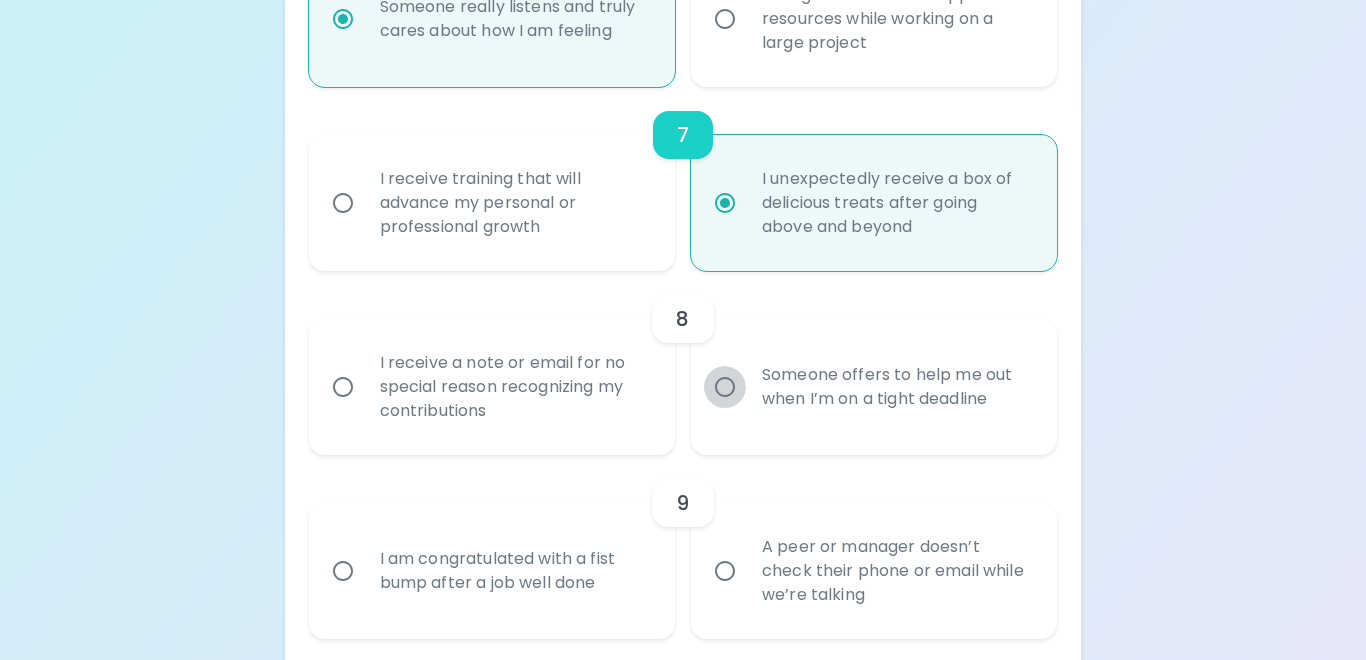 click on "Someone offers to help me out when I’m on a tight deadline" at bounding box center (725, 387) 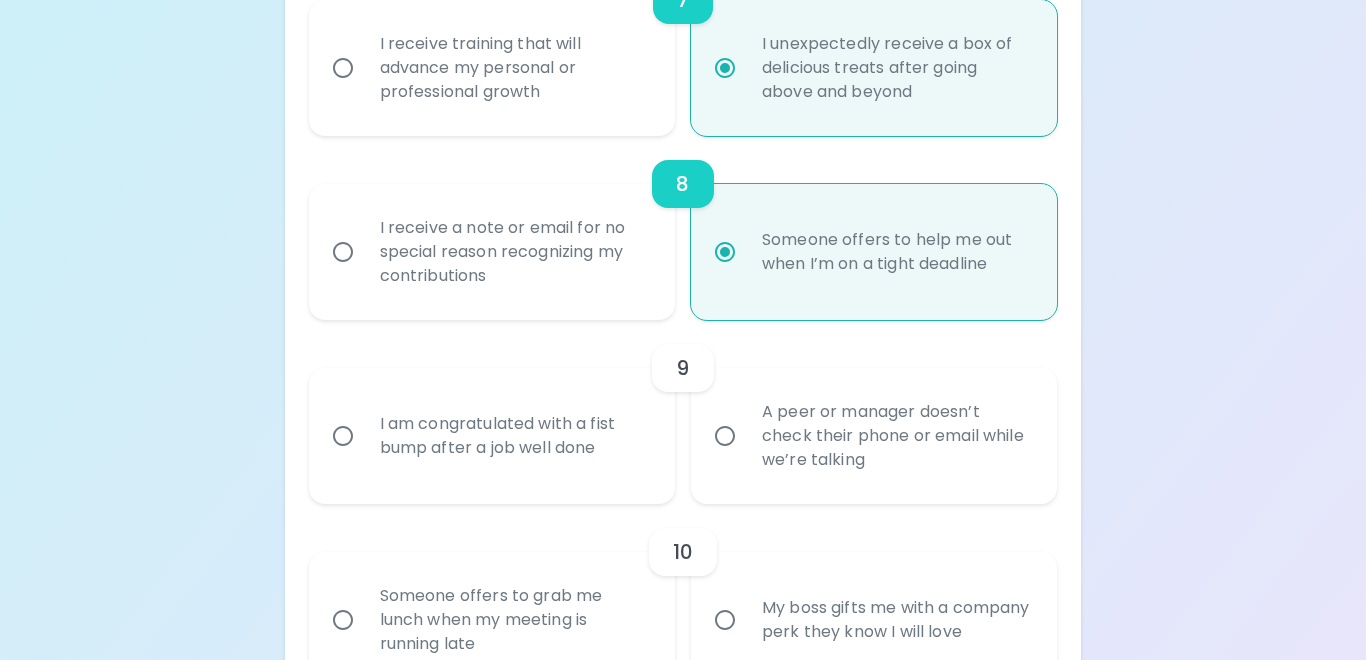 scroll, scrollTop: 1656, scrollLeft: 0, axis: vertical 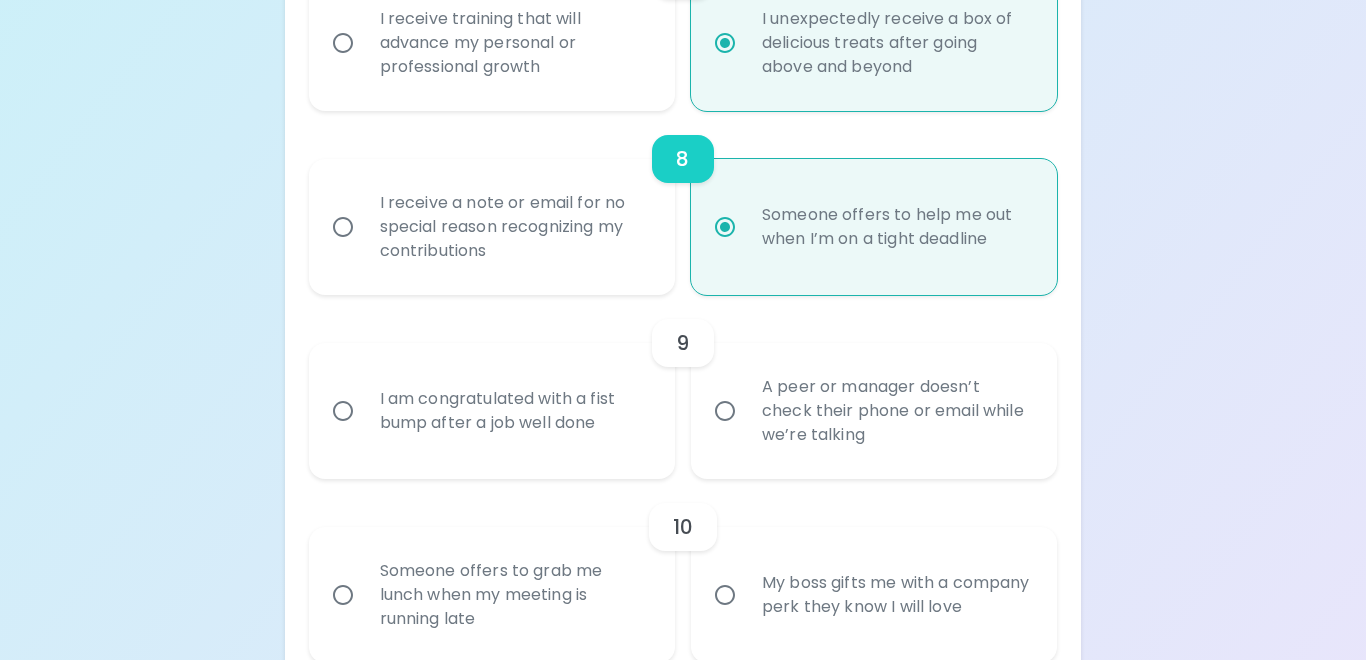 radio on "true" 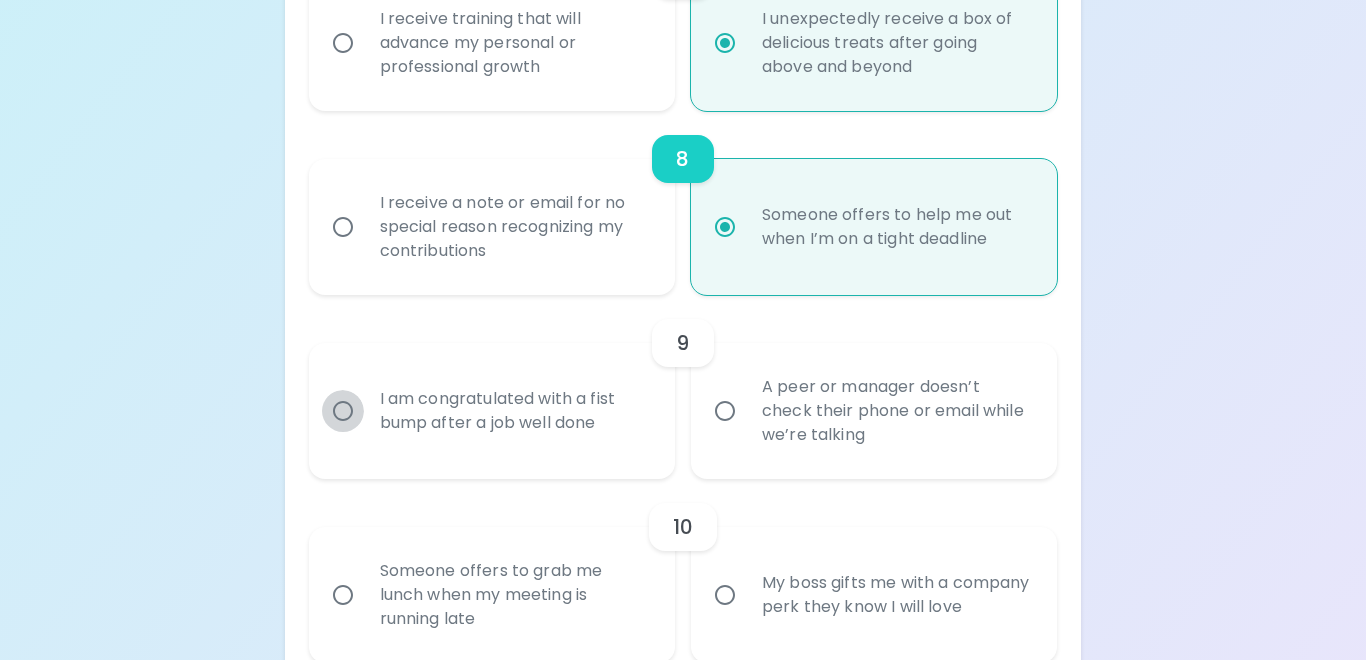 click on "I am congratulated with a fist bump after a job well done" at bounding box center [343, 411] 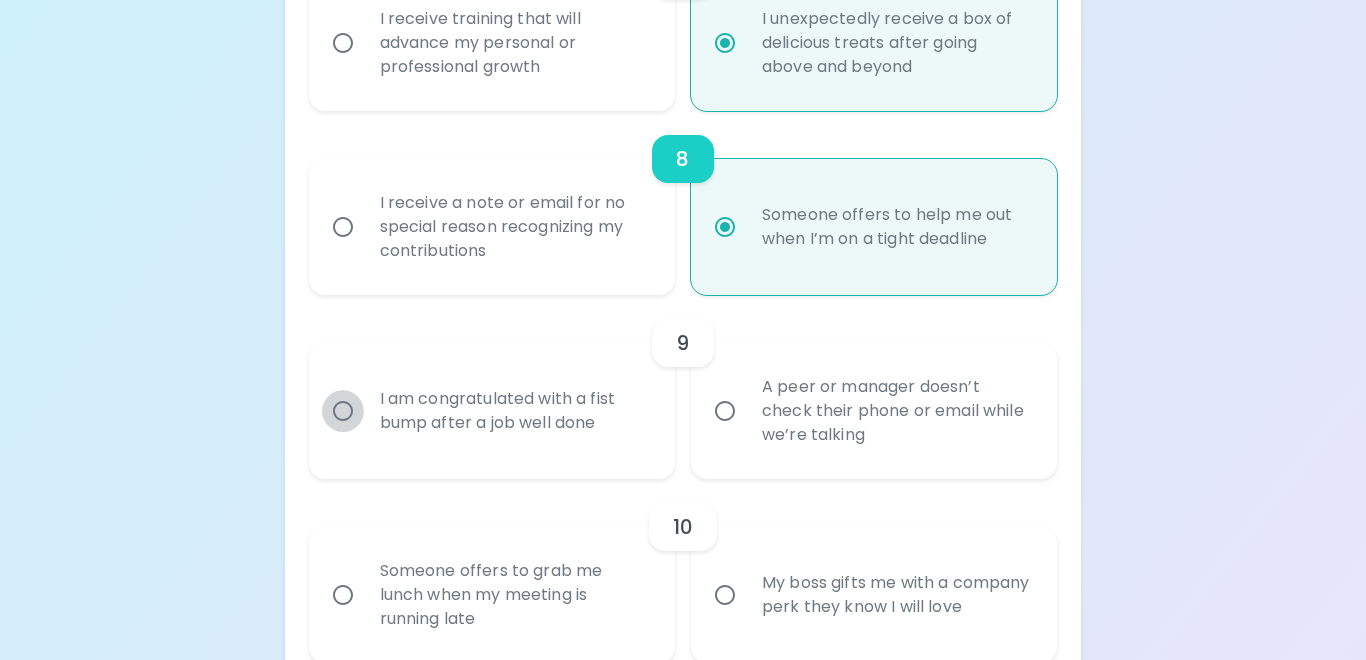 radio on "false" 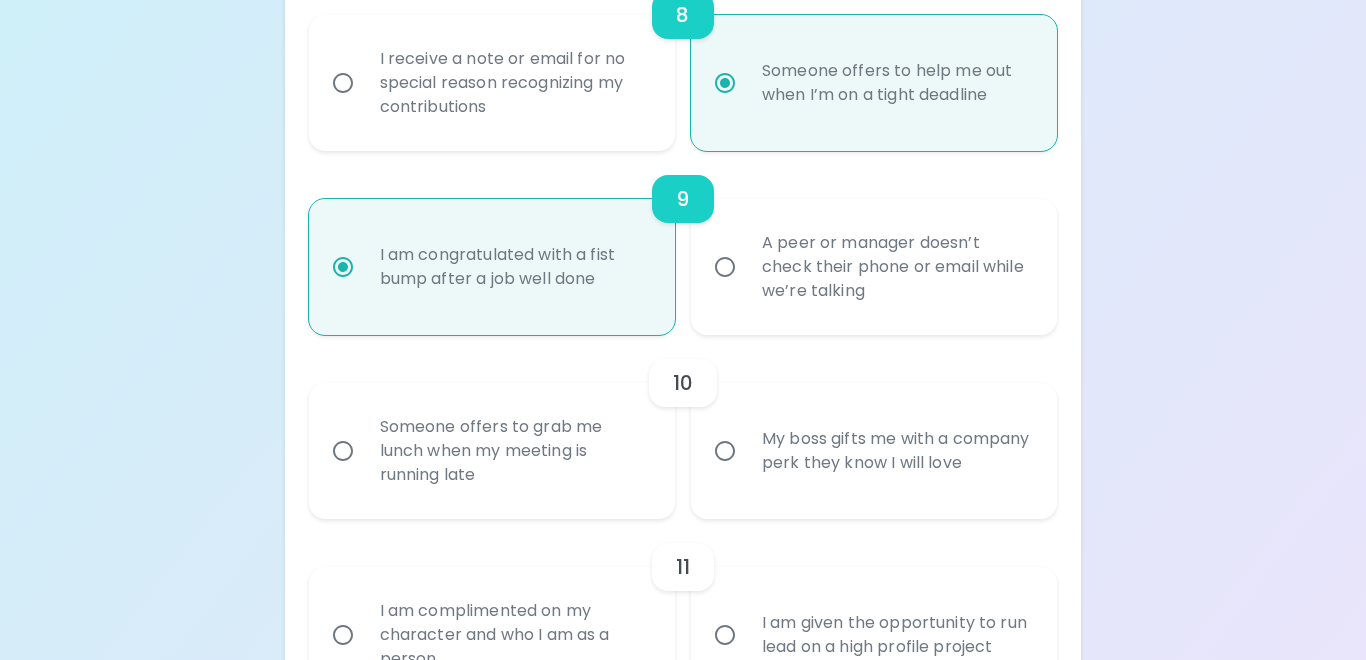 scroll, scrollTop: 1816, scrollLeft: 0, axis: vertical 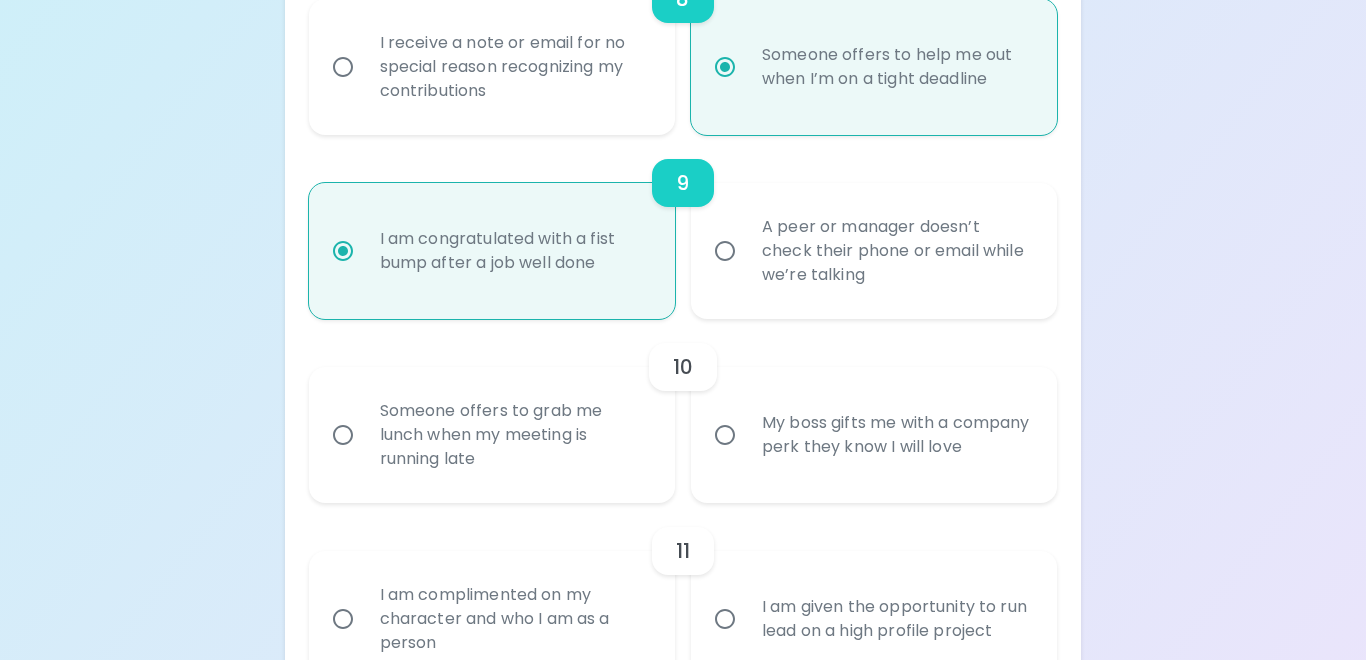 radio on "true" 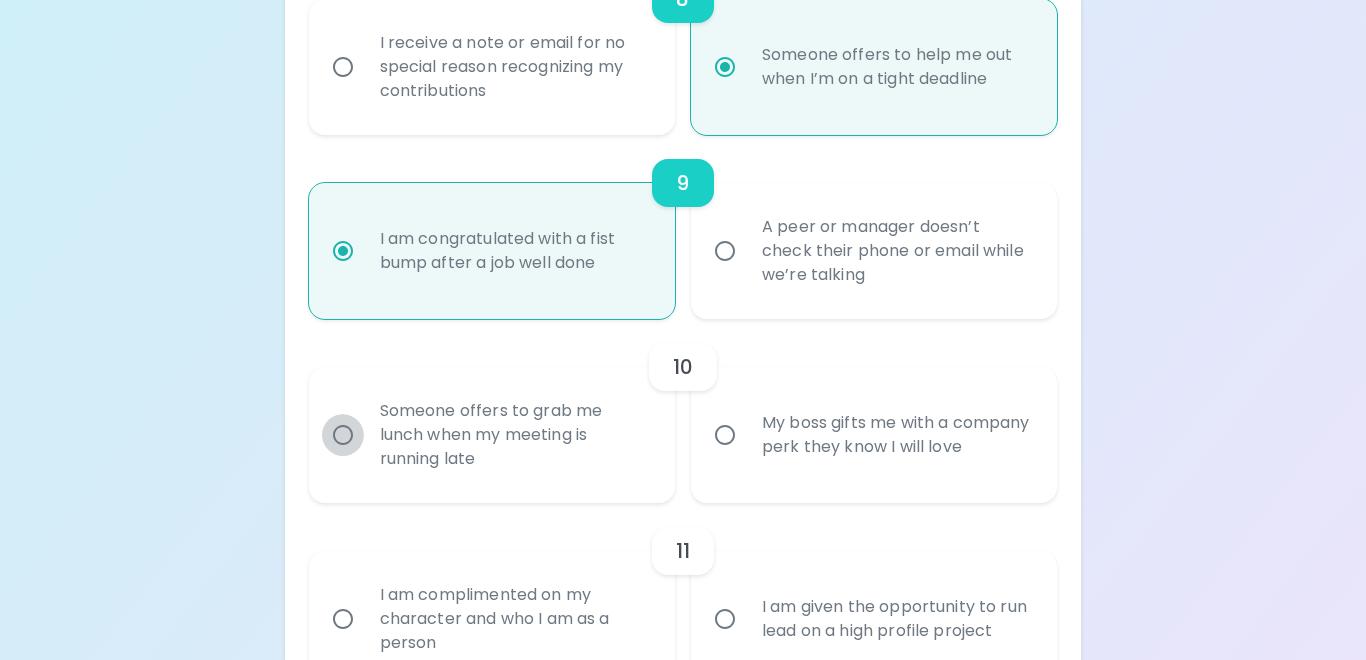 click on "Someone offers to grab me lunch when my meeting is running late" at bounding box center [343, 435] 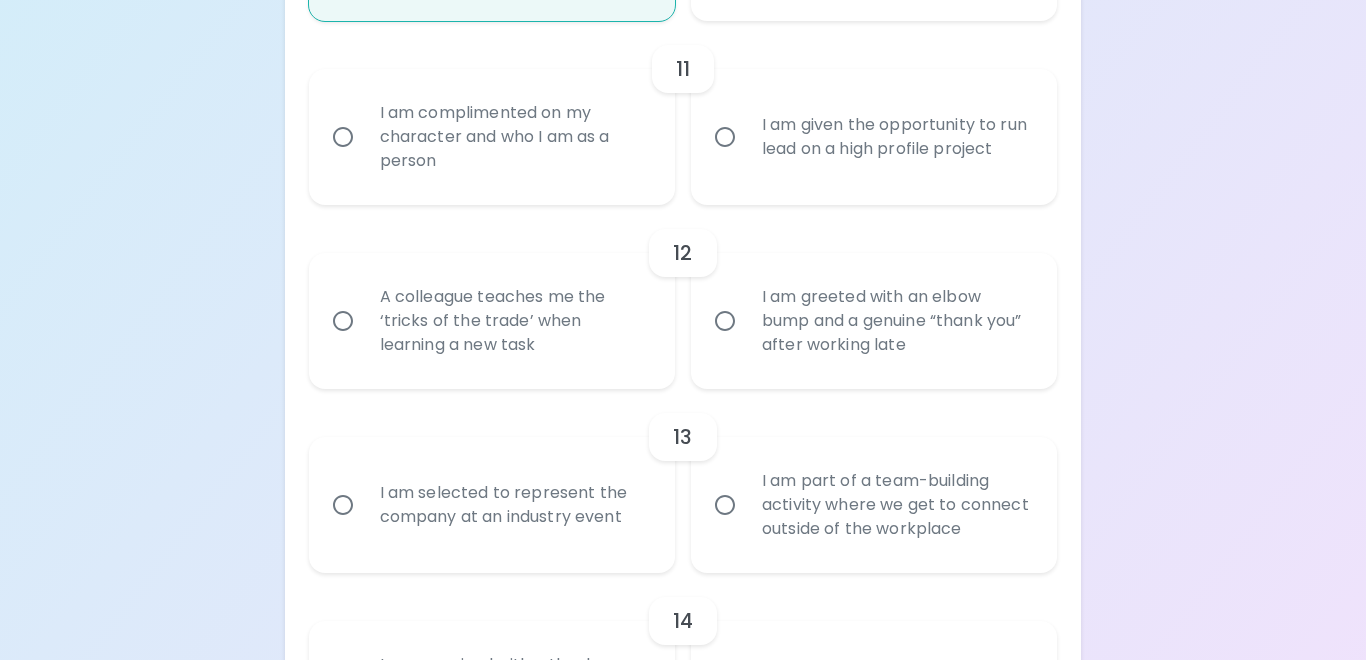 scroll, scrollTop: 2300, scrollLeft: 0, axis: vertical 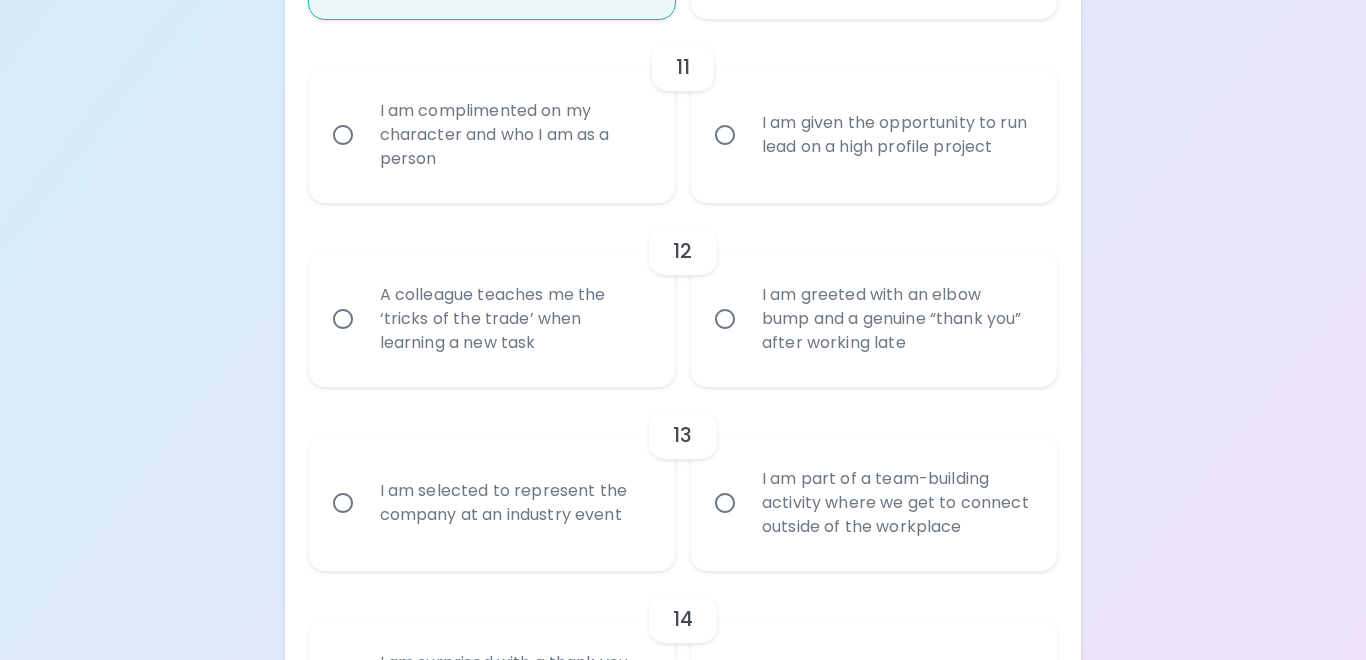 radio on "true" 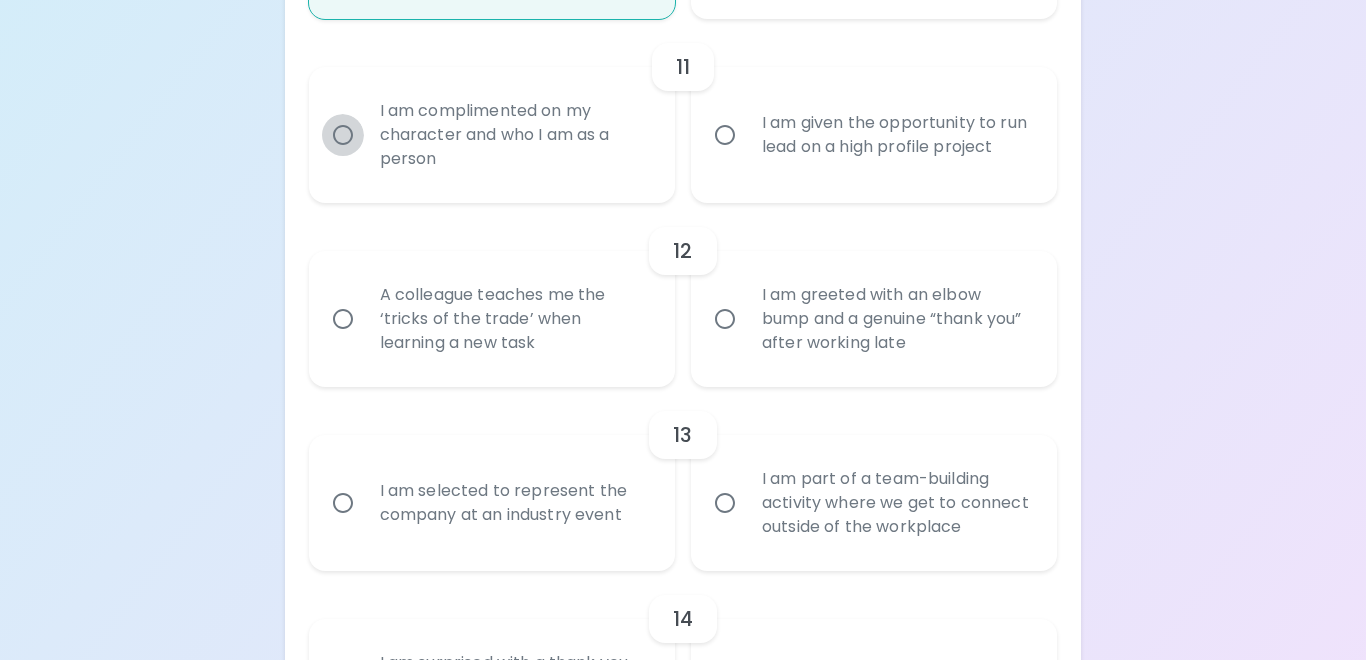 click on "I am complimented on my character and who I am as a person" at bounding box center (343, 135) 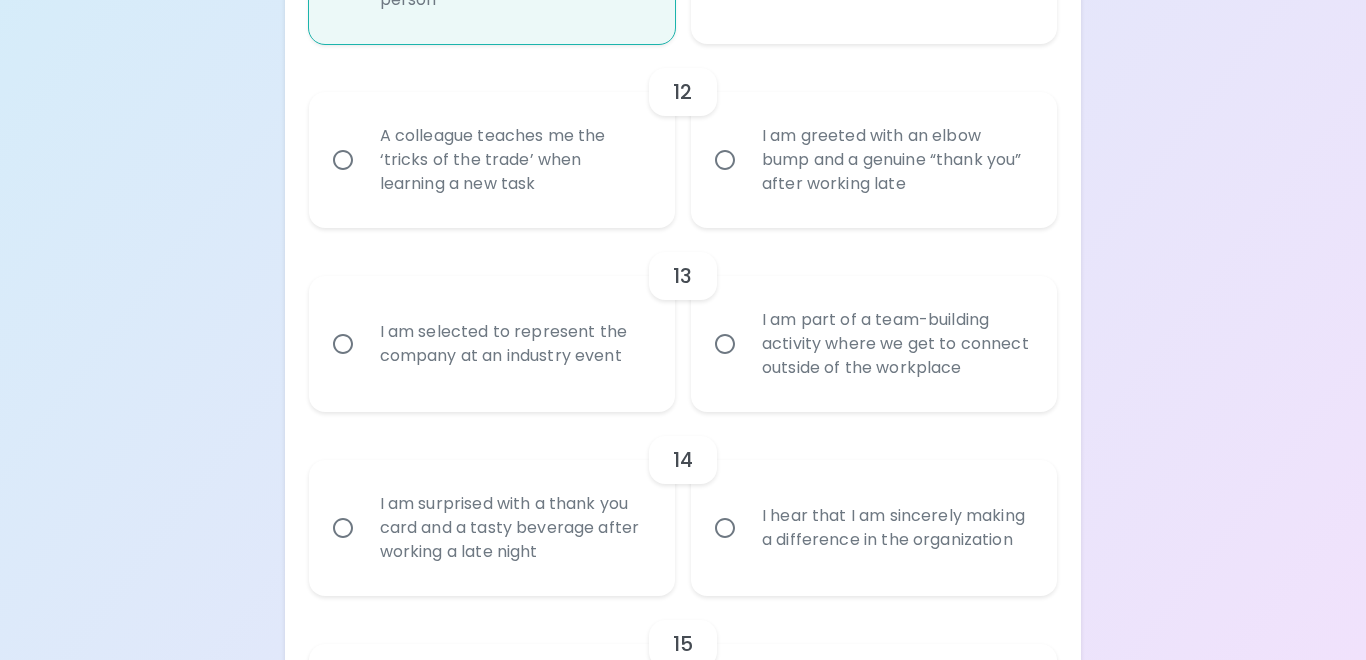 scroll, scrollTop: 2460, scrollLeft: 0, axis: vertical 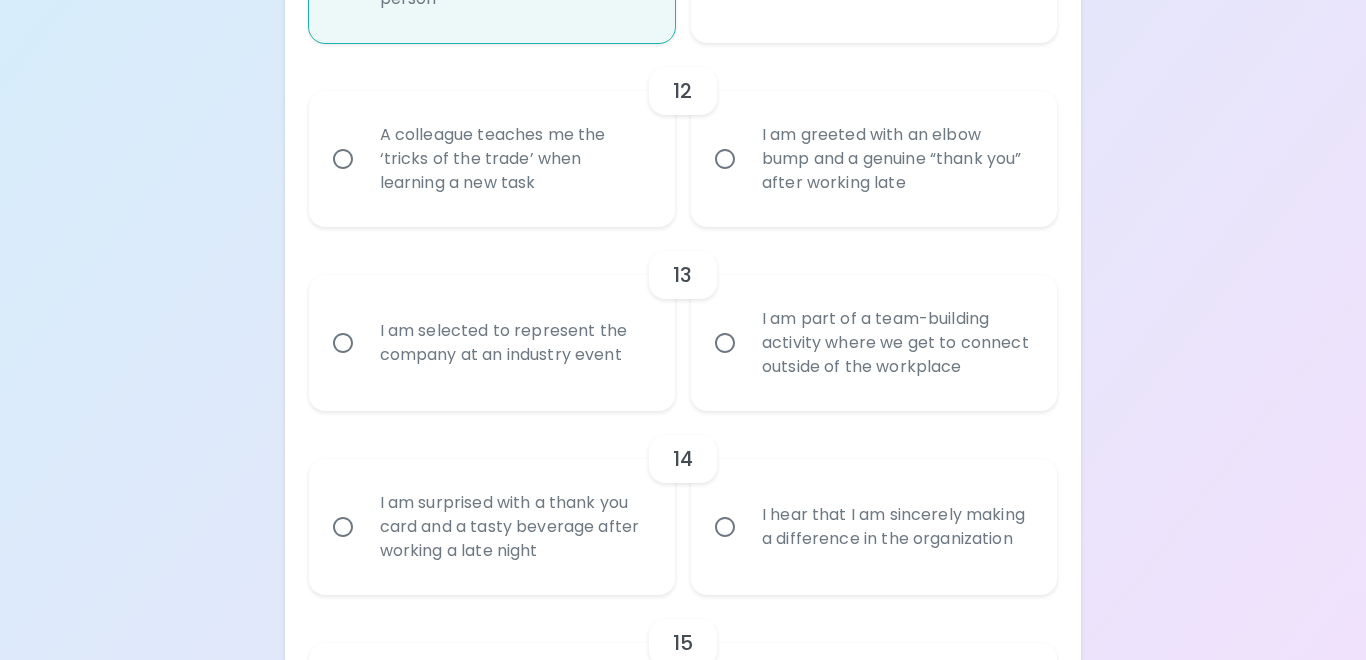 radio on "true" 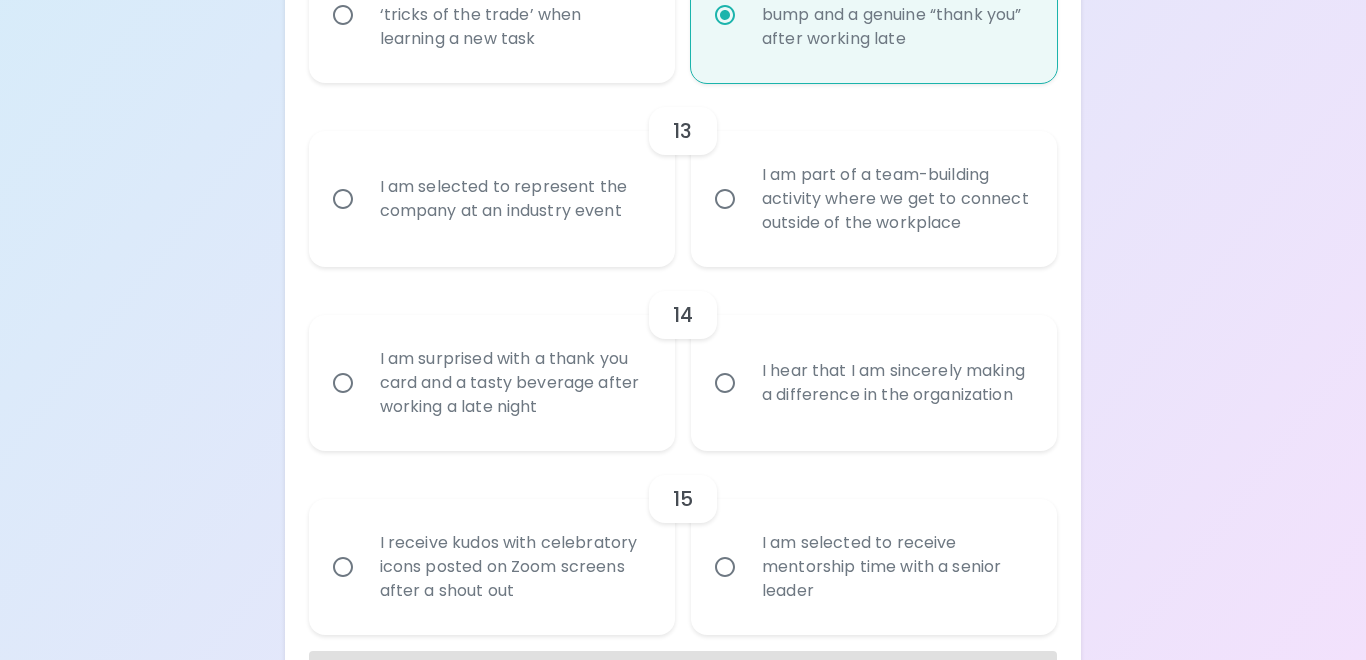 scroll, scrollTop: 2620, scrollLeft: 0, axis: vertical 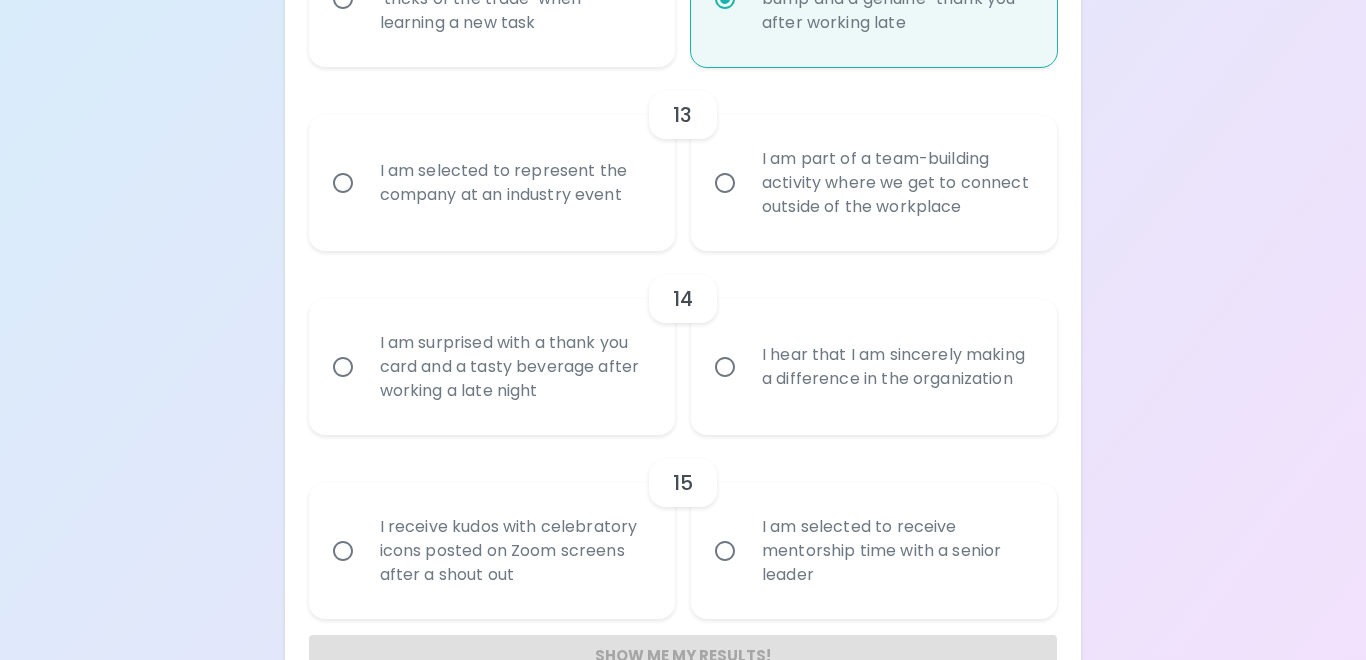 radio on "true" 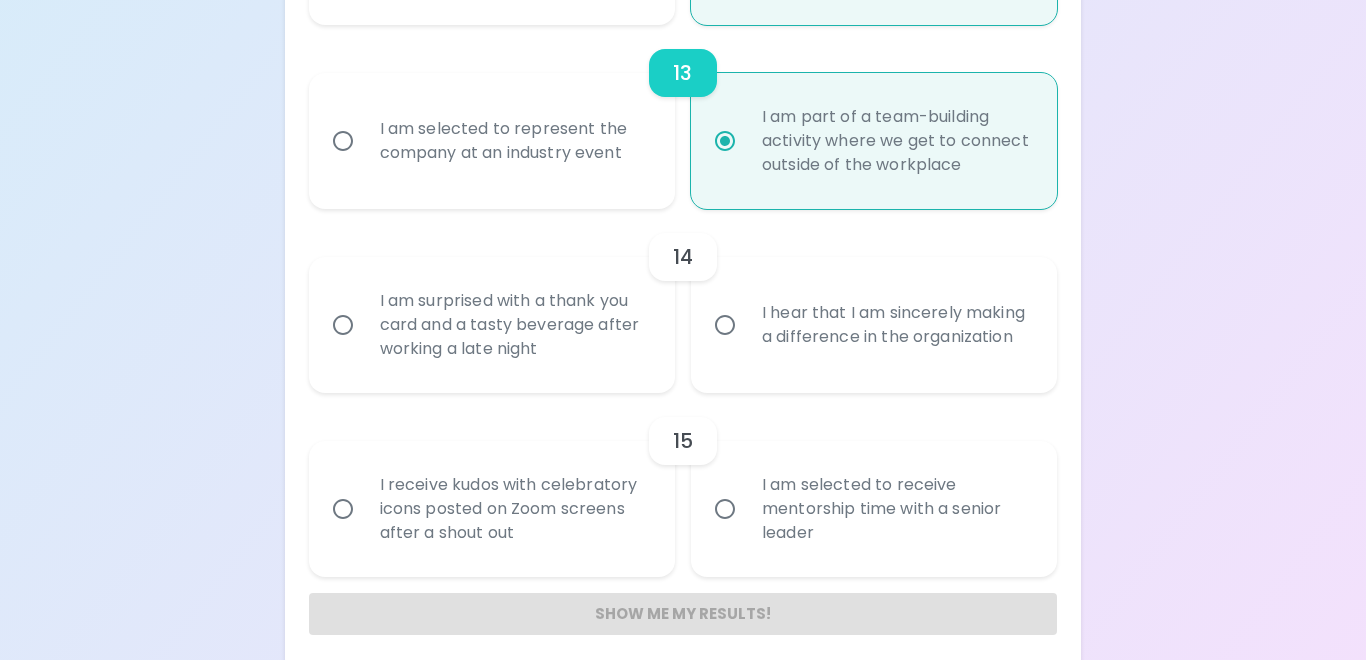 scroll, scrollTop: 2677, scrollLeft: 0, axis: vertical 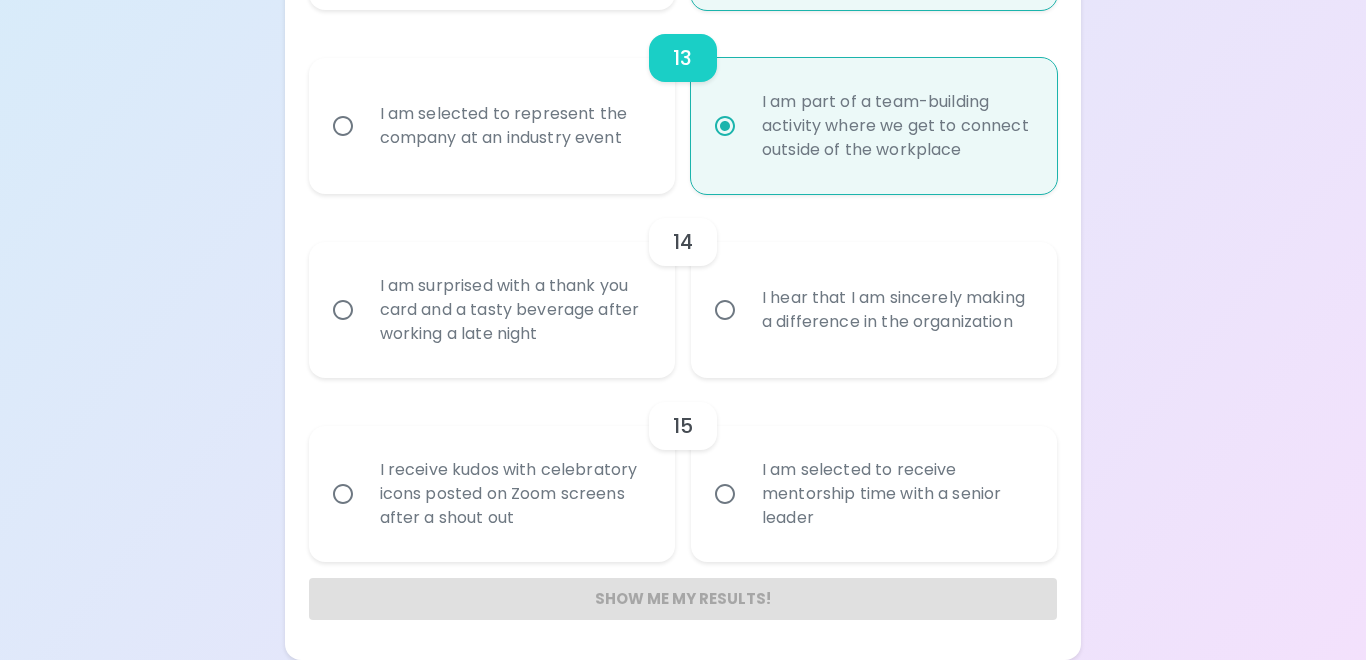 radio on "true" 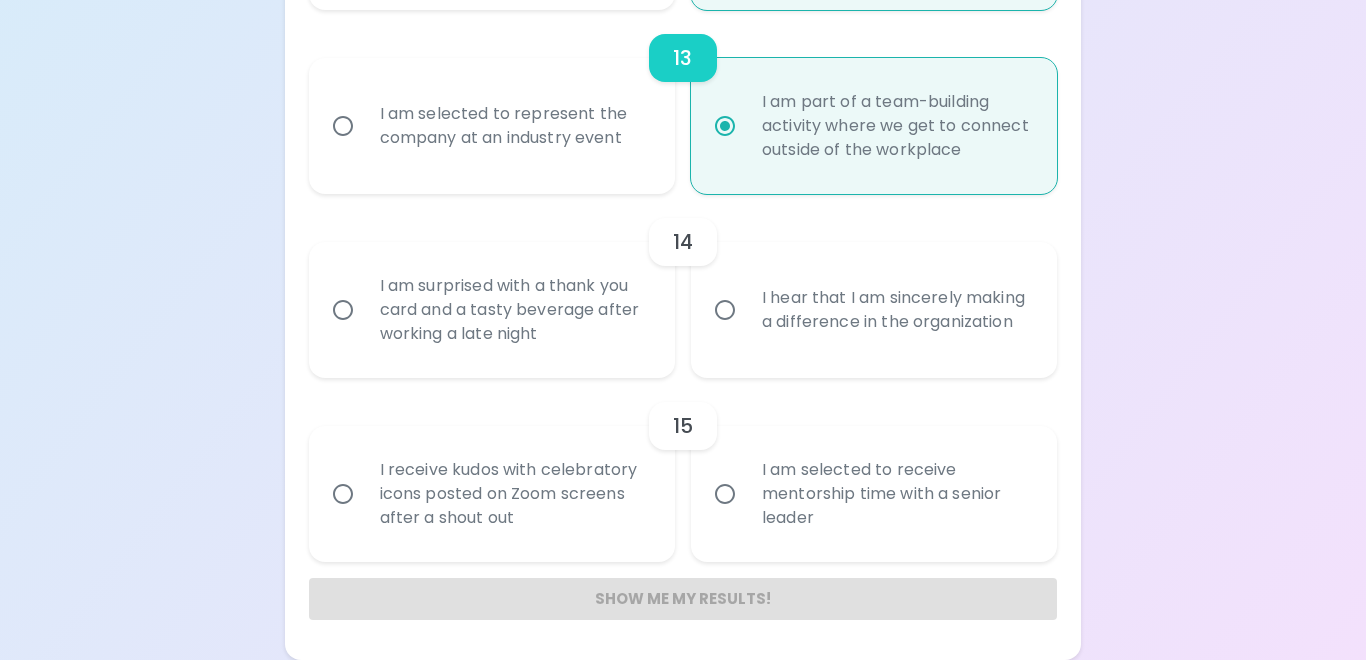 radio on "false" 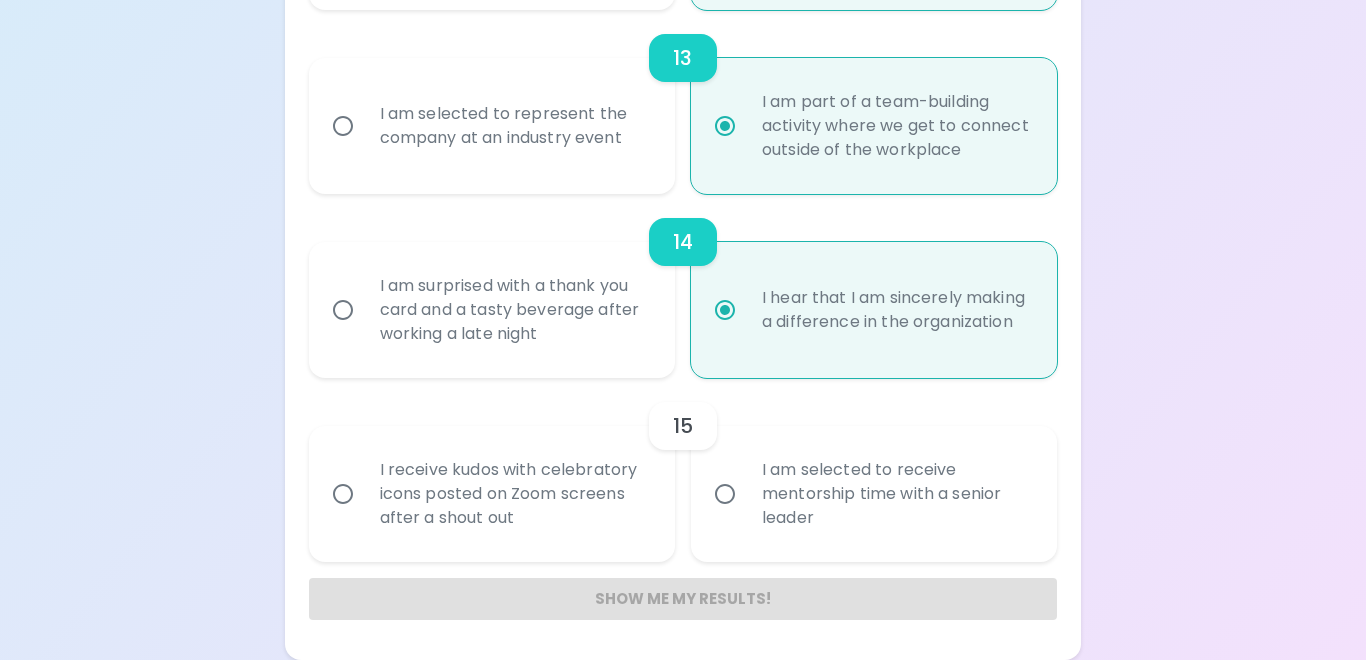 radio on "true" 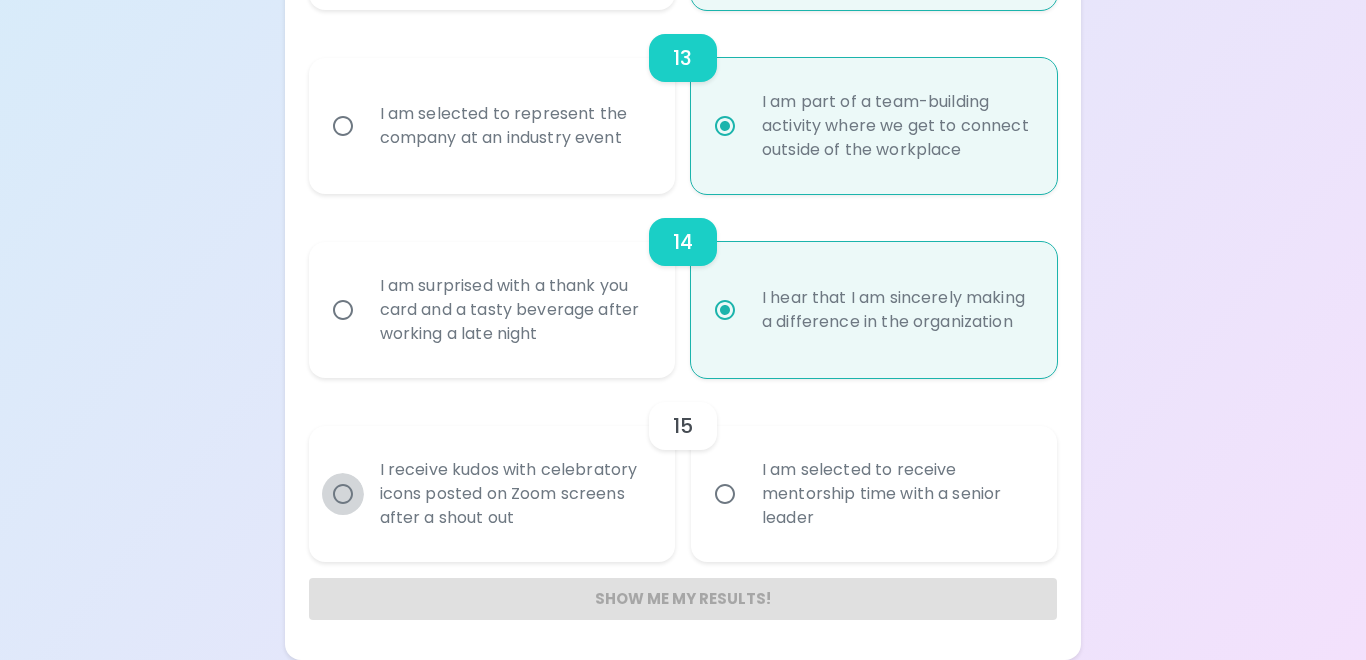 click on "I receive kudos with celebratory icons posted on Zoom screens after a shout out" at bounding box center (343, 494) 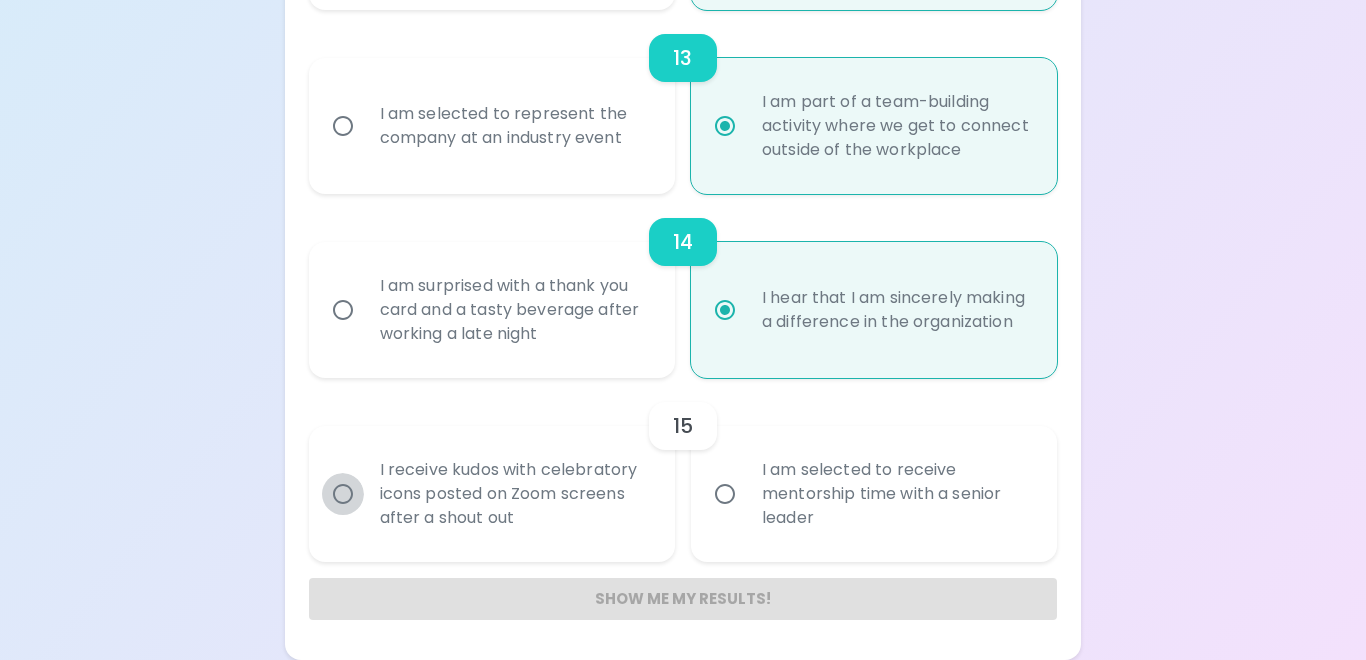 radio on "false" 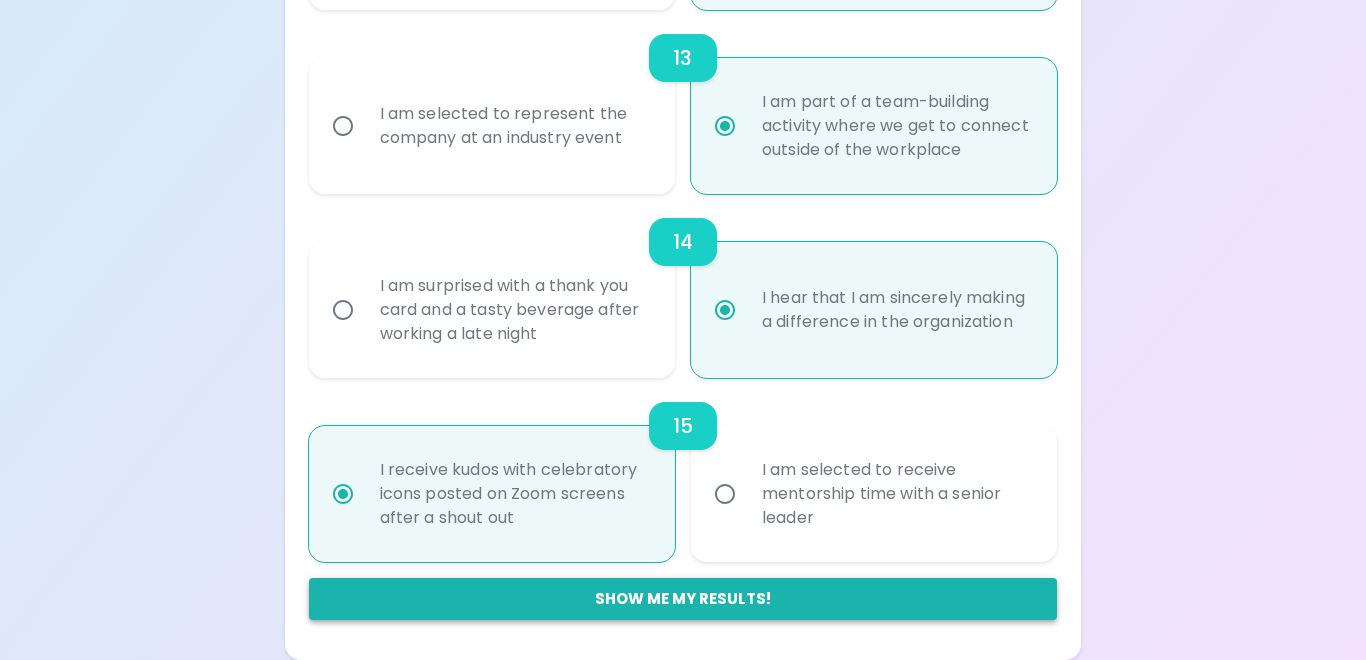 radio on "true" 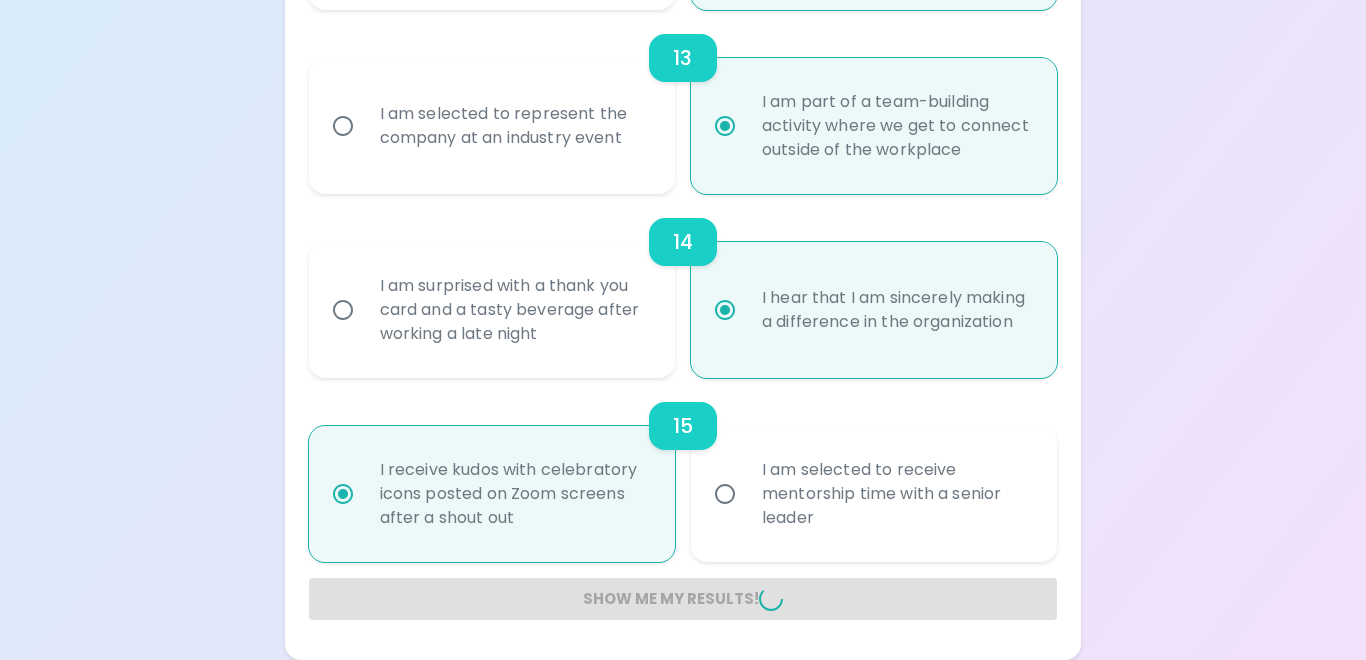radio on "false" 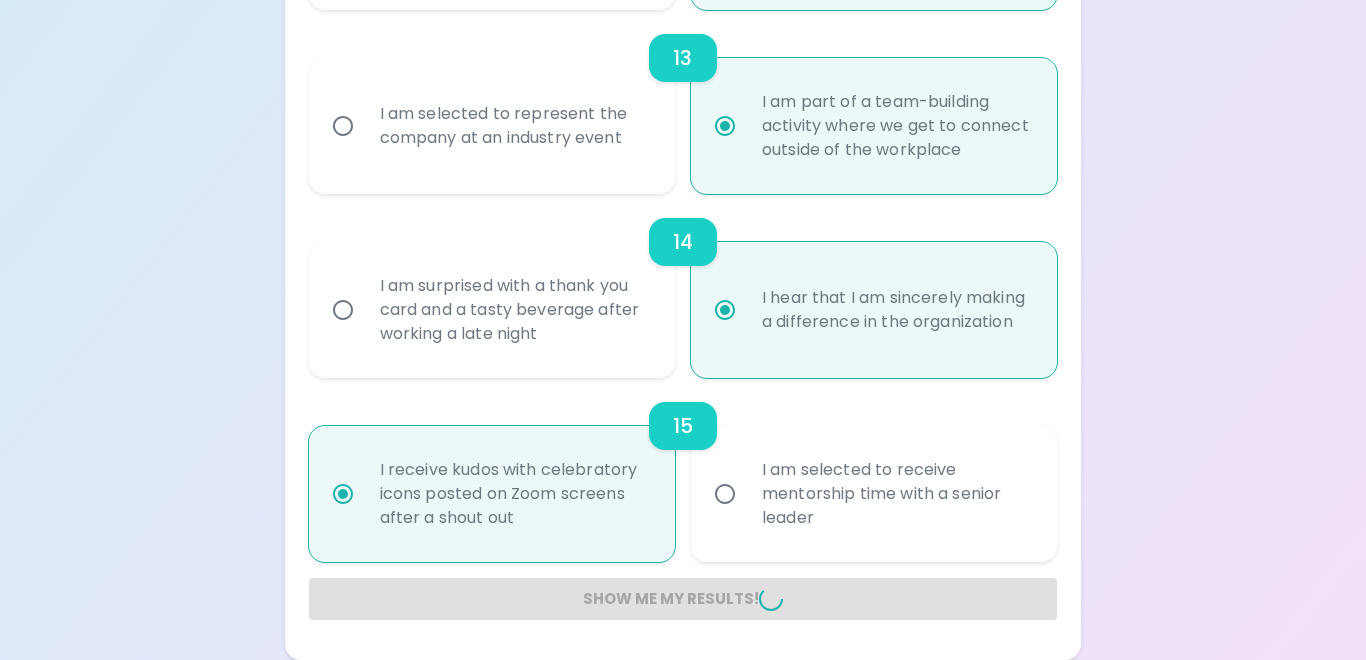 radio on "false" 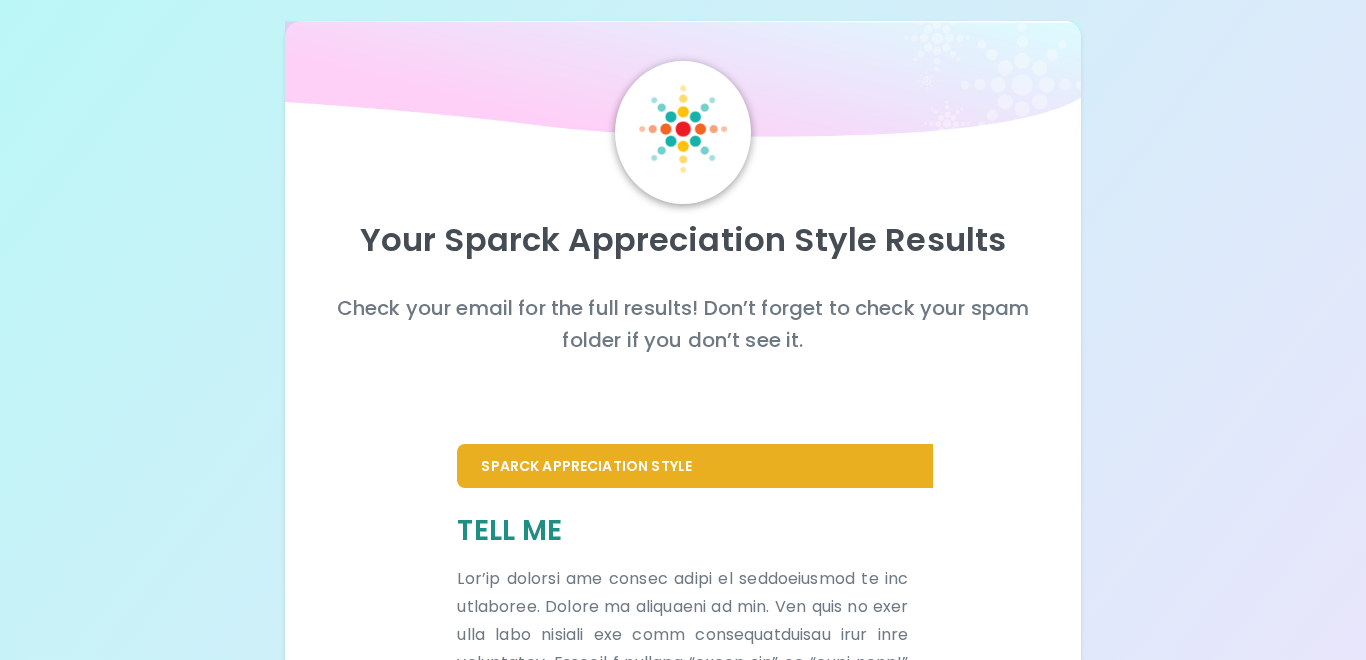 scroll, scrollTop: 18, scrollLeft: 0, axis: vertical 